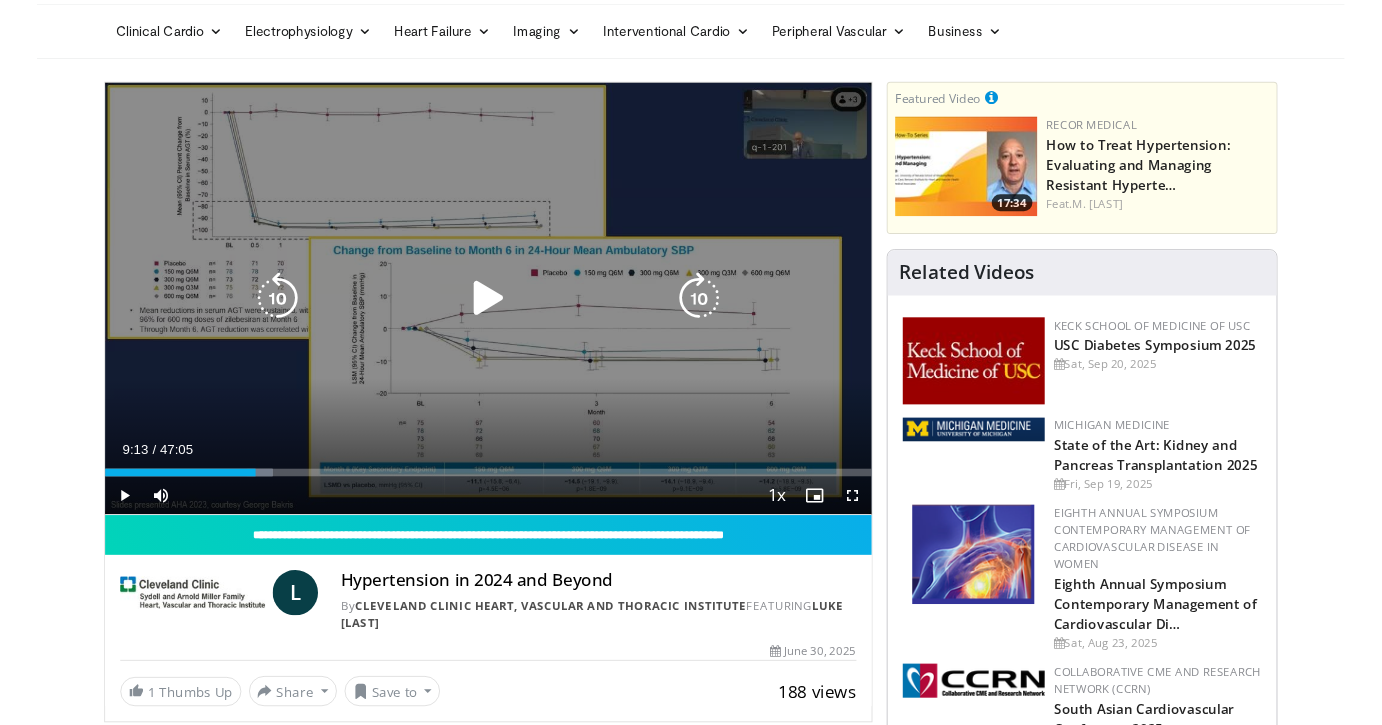 scroll, scrollTop: 0, scrollLeft: 0, axis: both 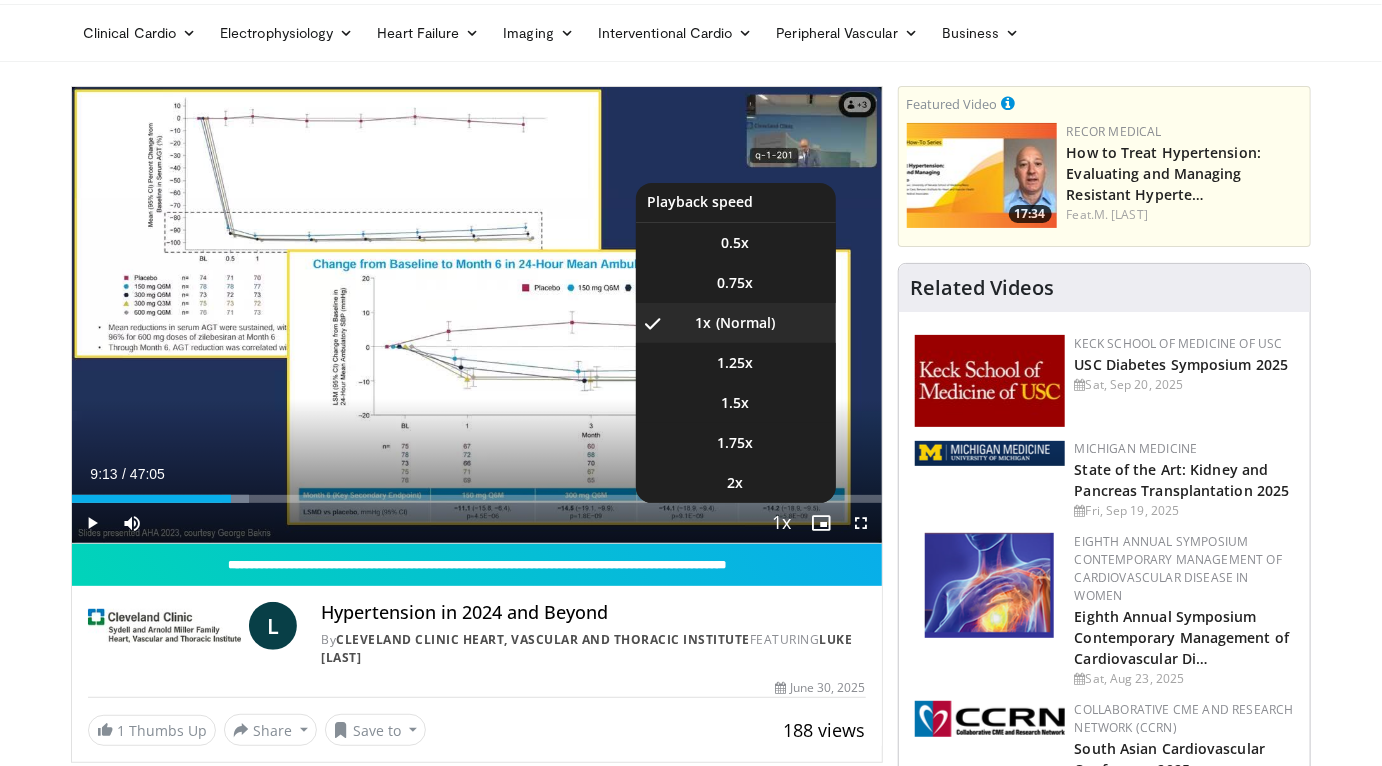 click at bounding box center (782, 524) 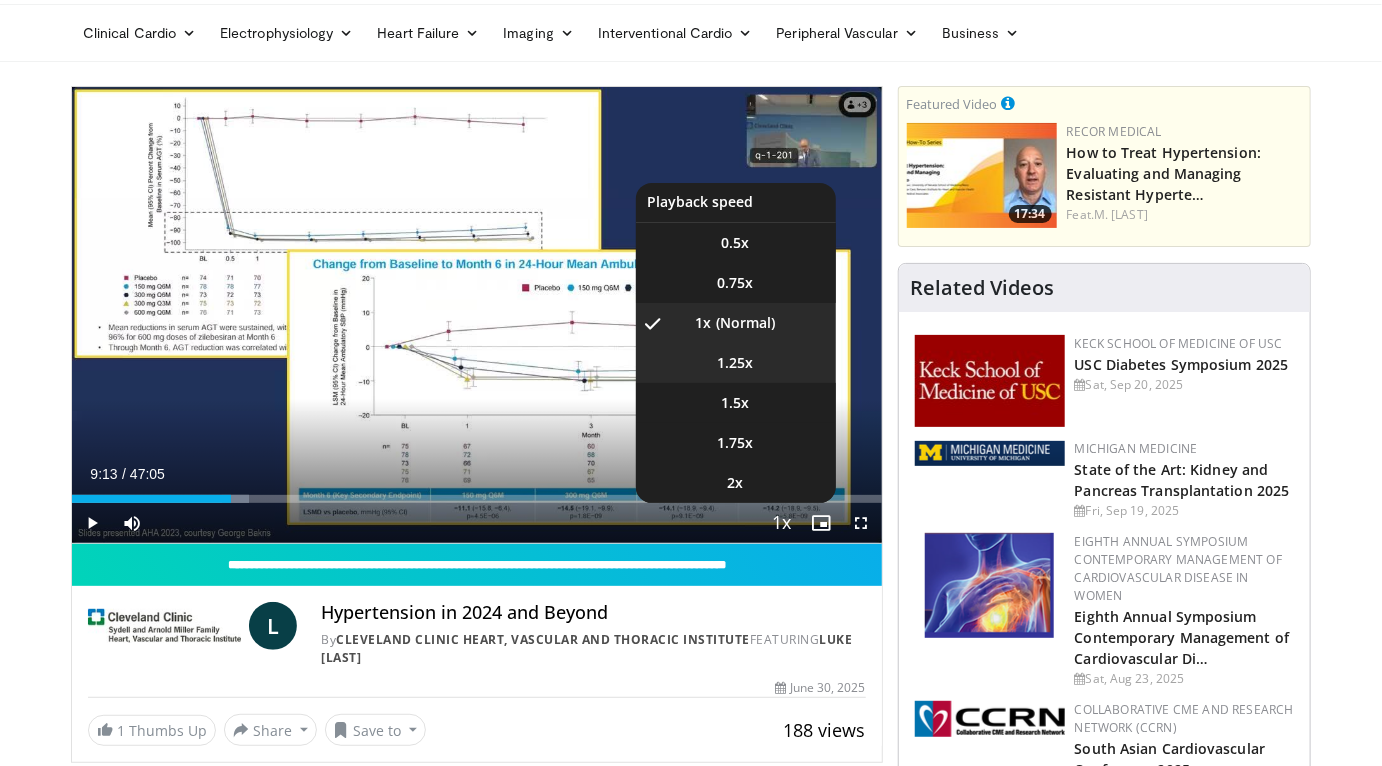 click on "1.25x" at bounding box center [736, 363] 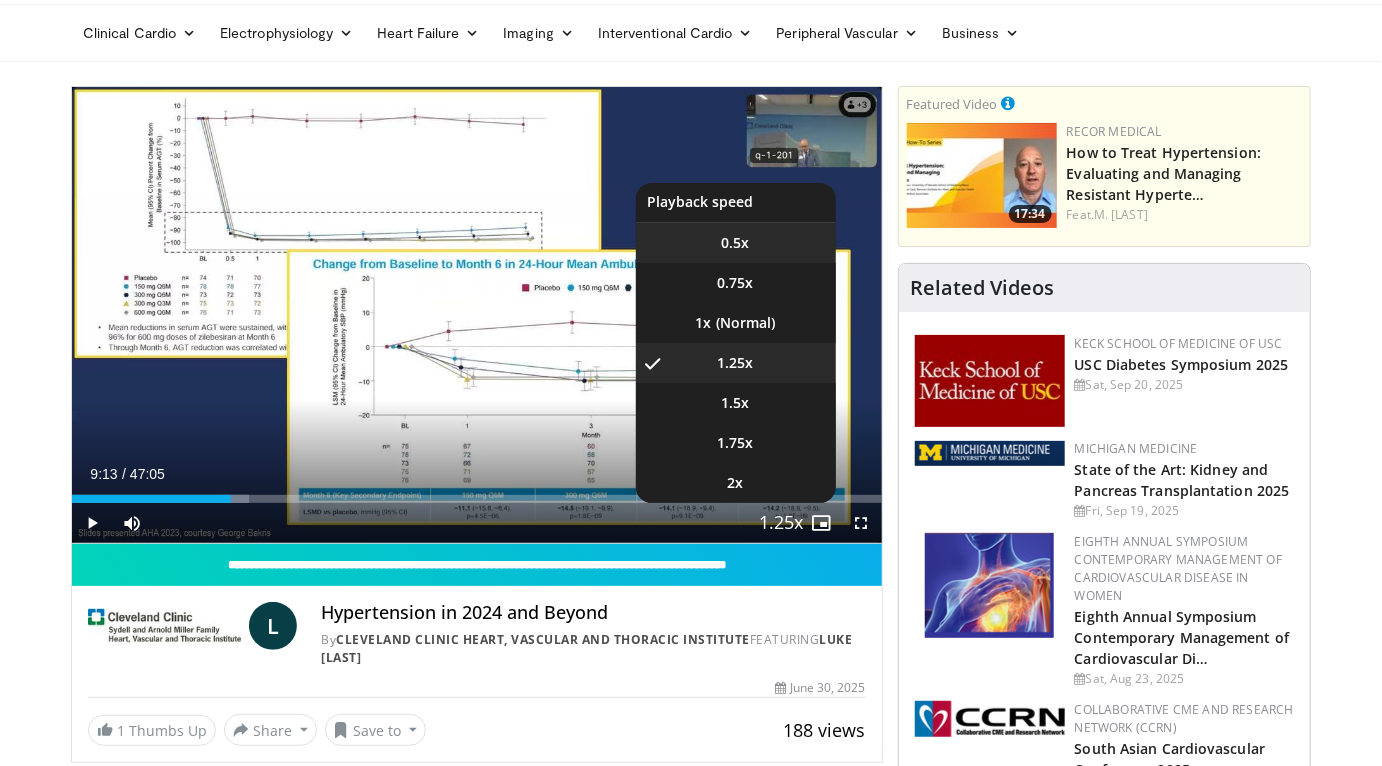 click on "0.5x" at bounding box center (736, 243) 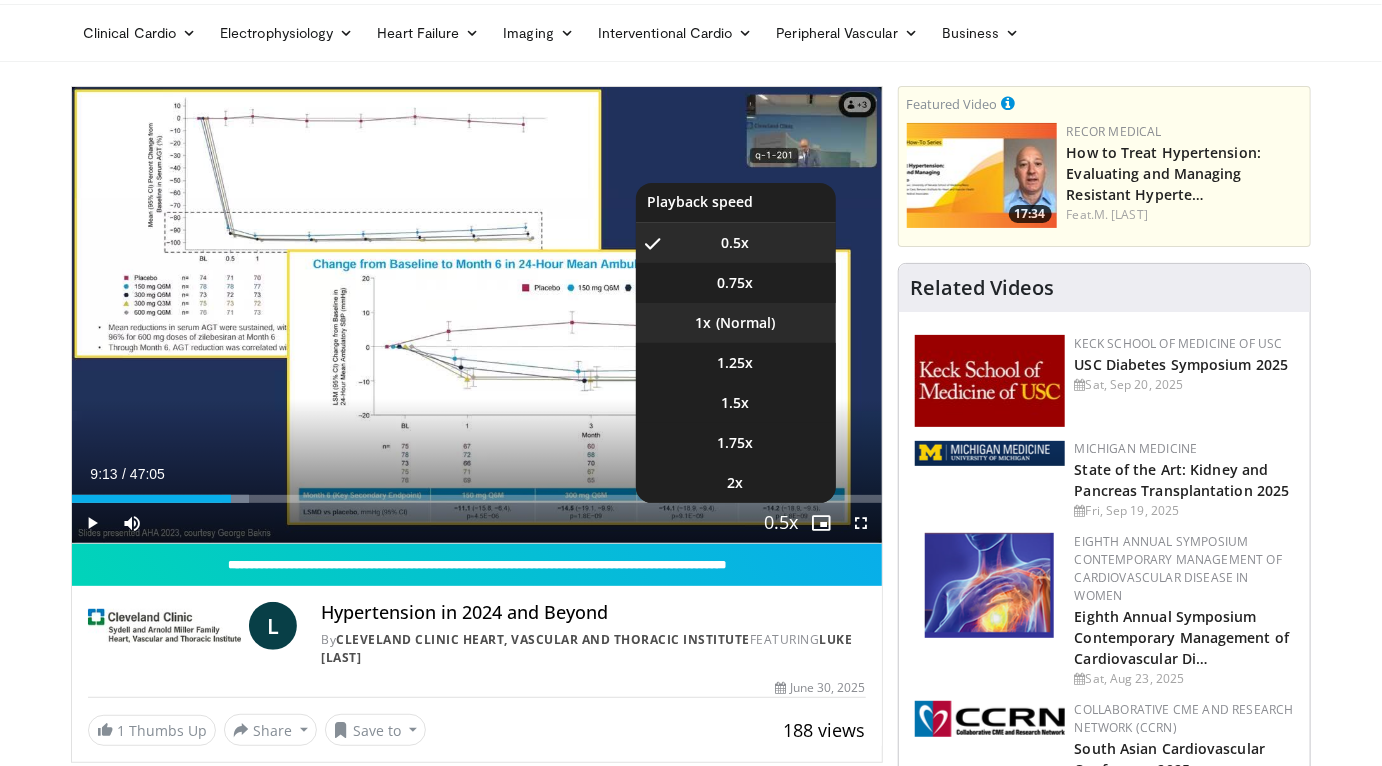 click on "1x" at bounding box center [736, 323] 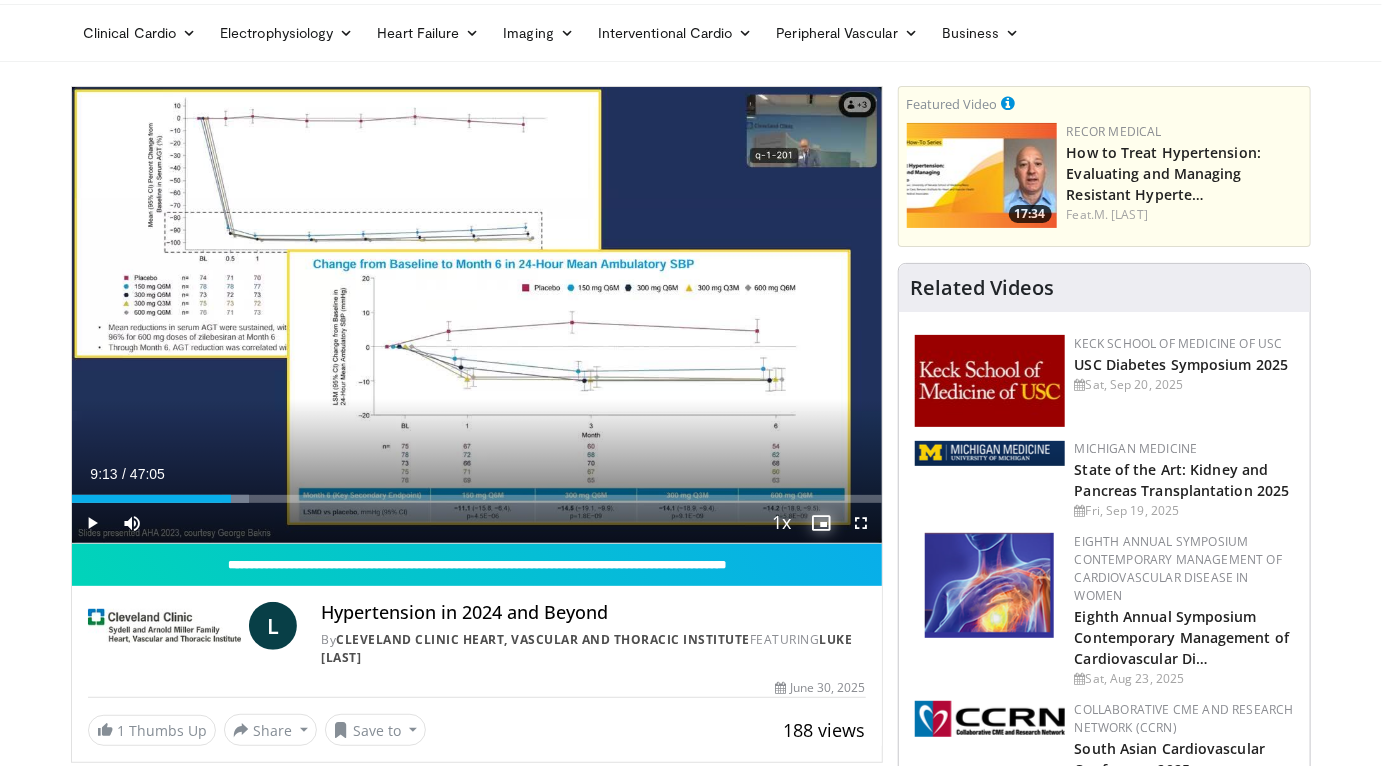 click at bounding box center (822, 523) 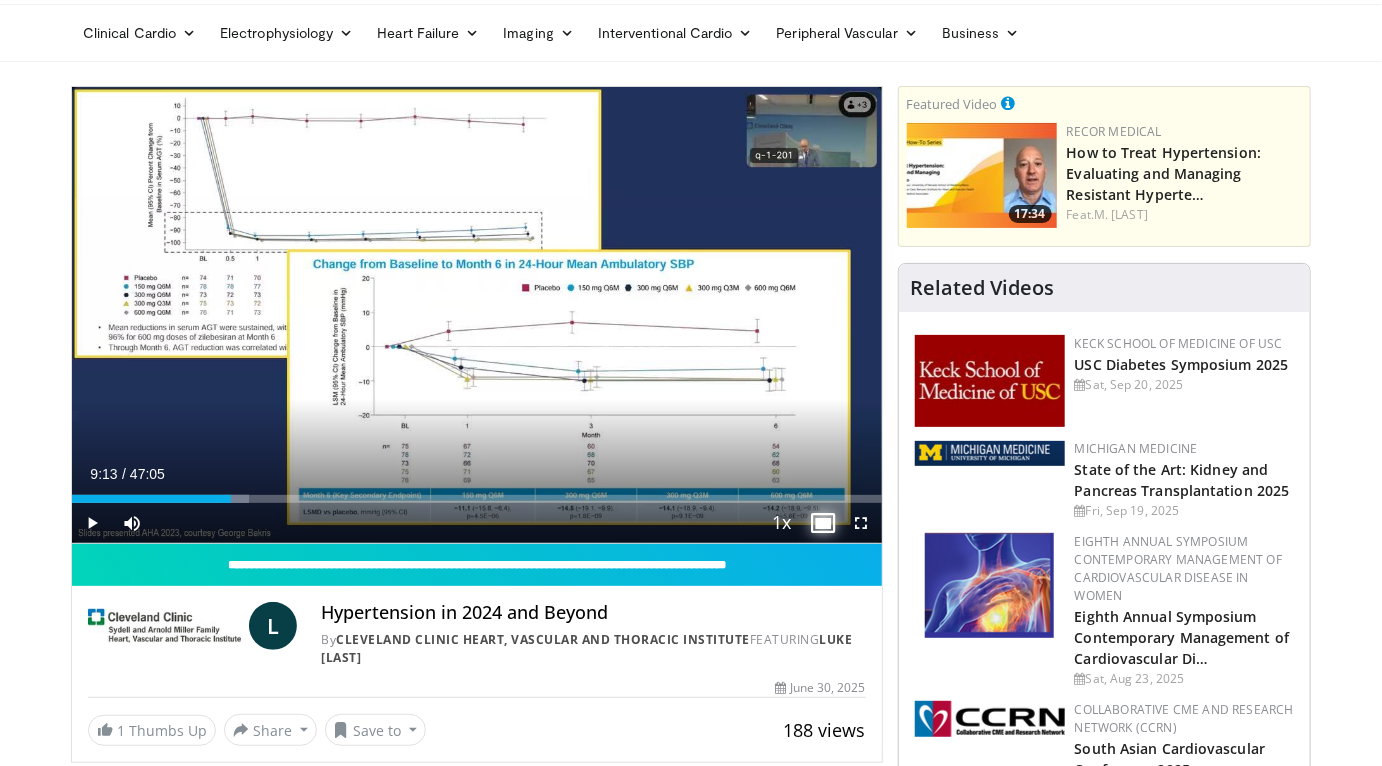 click at bounding box center [822, 523] 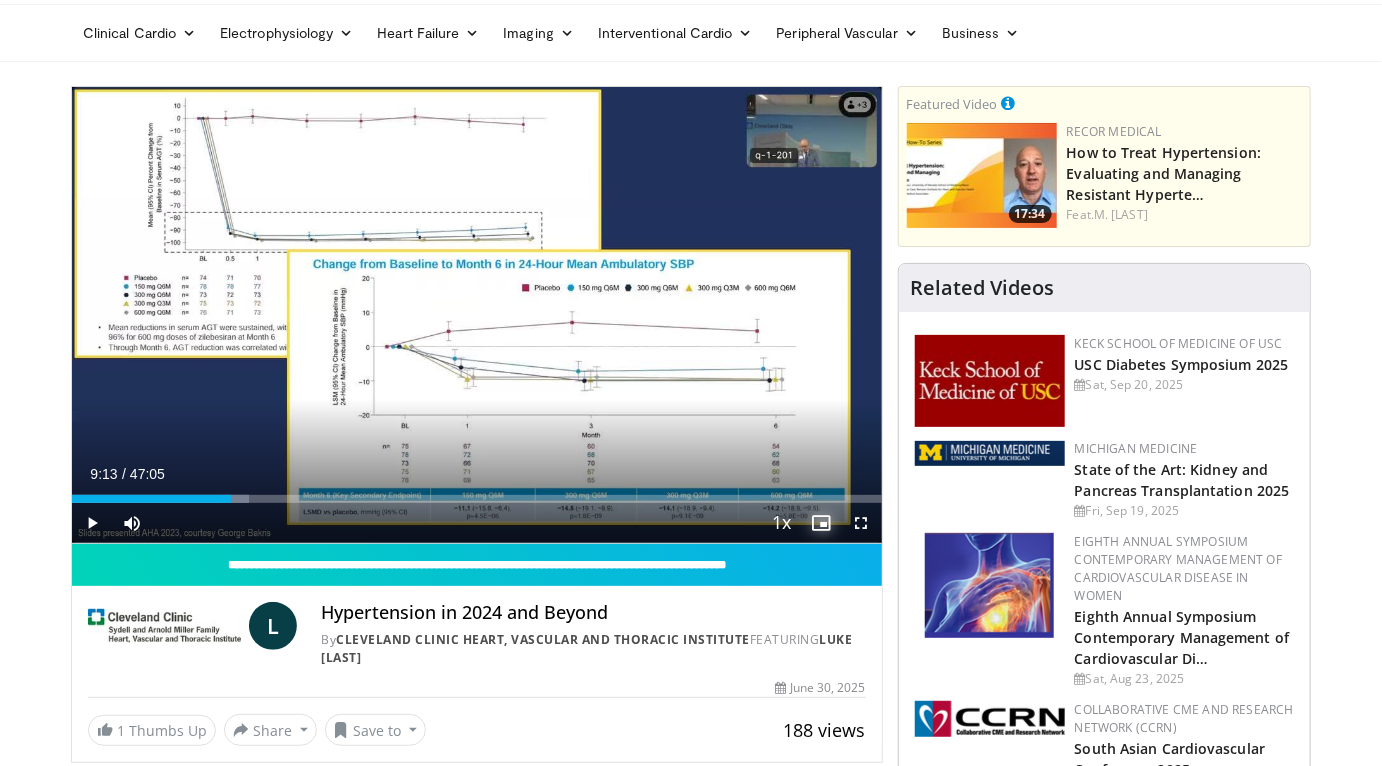 click at bounding box center (822, 523) 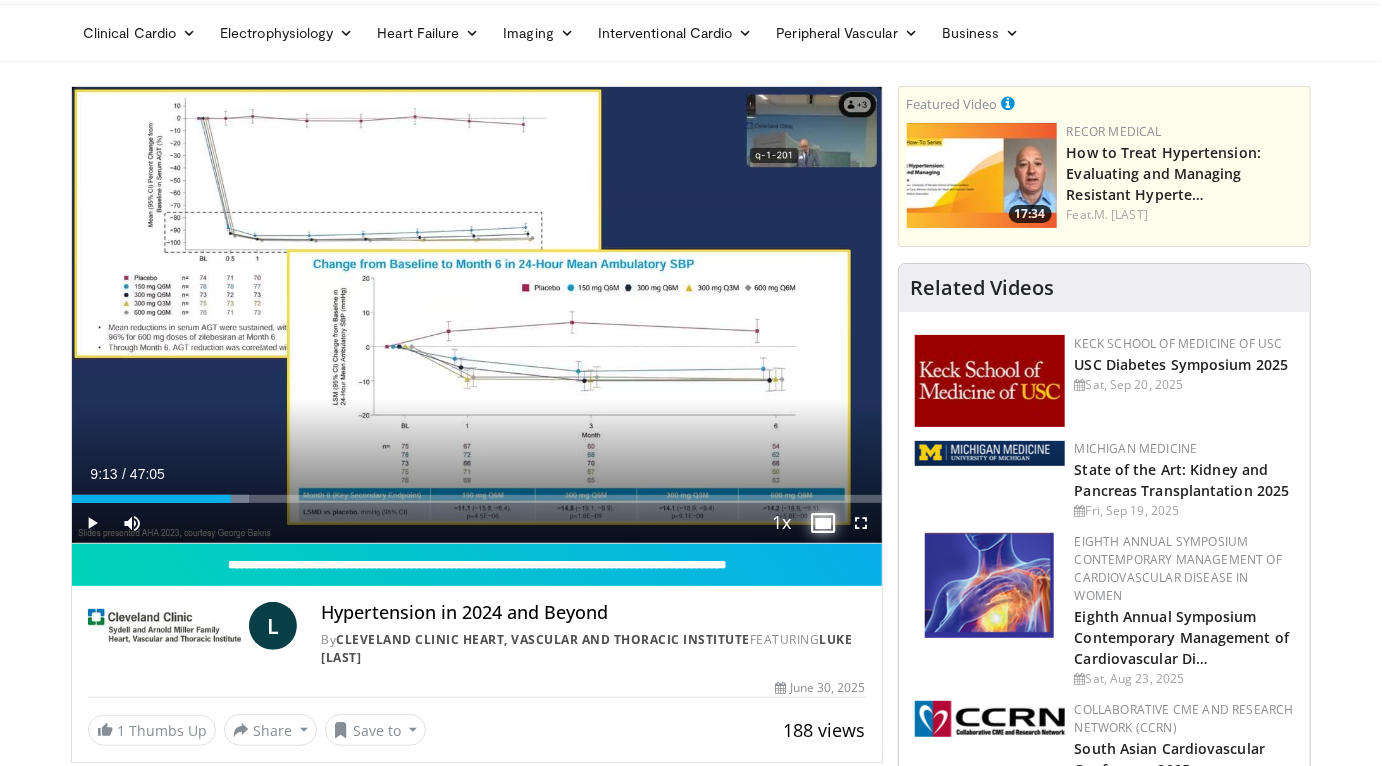 click at bounding box center (822, 523) 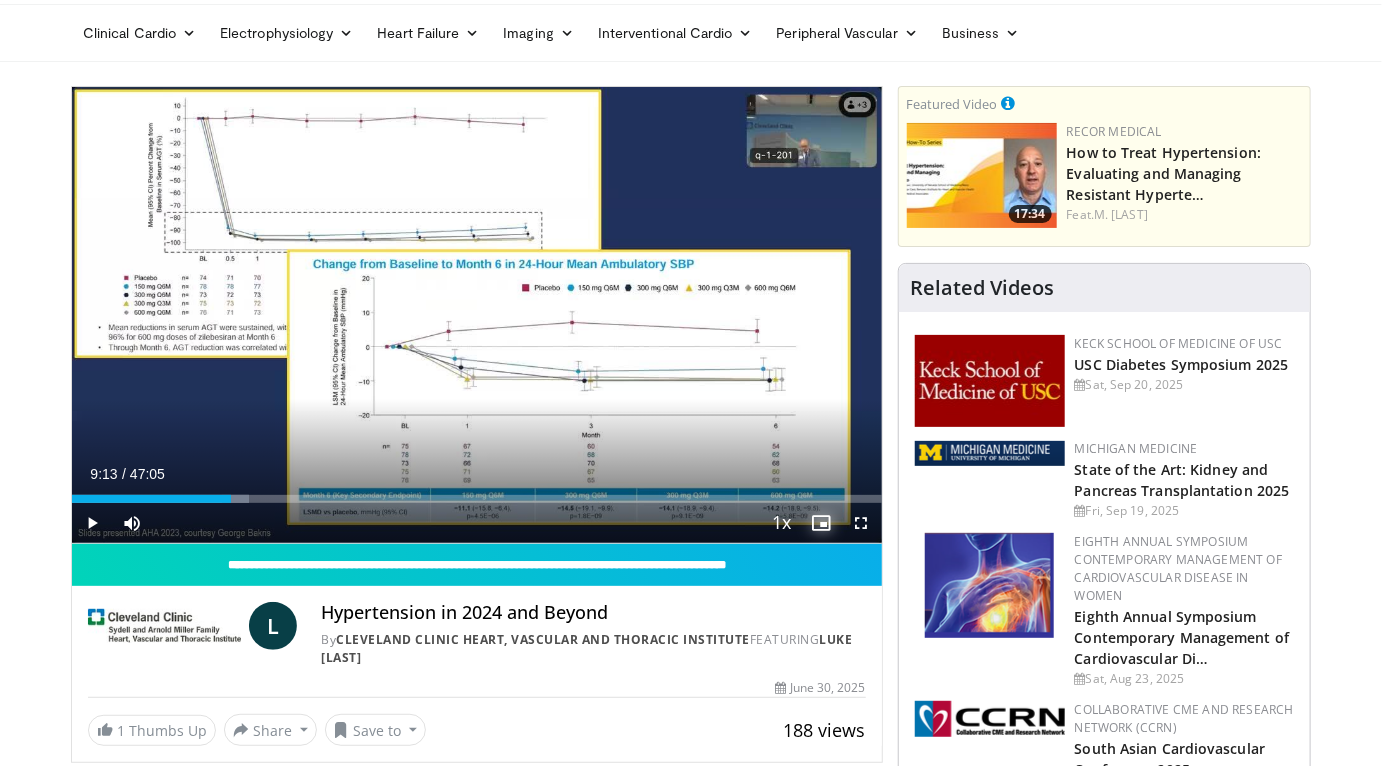 type 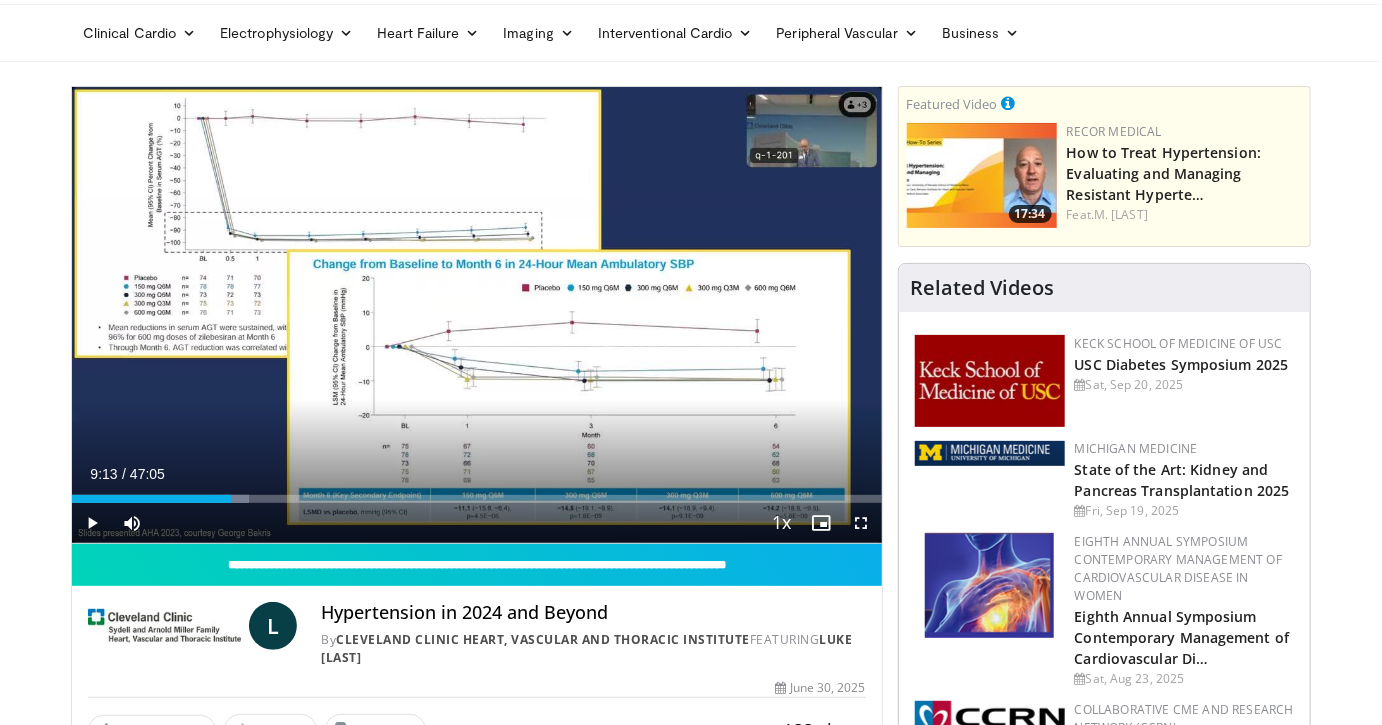 click on "Specialties
Adult & Family Medicine
Allergy, Asthma, Immunology
Anesthesiology
Cardiology
Dental
Dermatology
Endocrinology
Gastroenterology & Hepatology
General Surgery
Hematology & Oncology
Infectious Disease
Nephrology
Neurology
Neurosurgery
Obstetrics & Gynecology
Ophthalmology
Oral Maxillofacial
Orthopaedics
Otolaryngology
Pediatrics
Plastic Surgery
Podiatry
Psychiatry
Pulmonology
Radiation Oncology
Radiology
Rheumatology
Urology" at bounding box center [691, 1900] 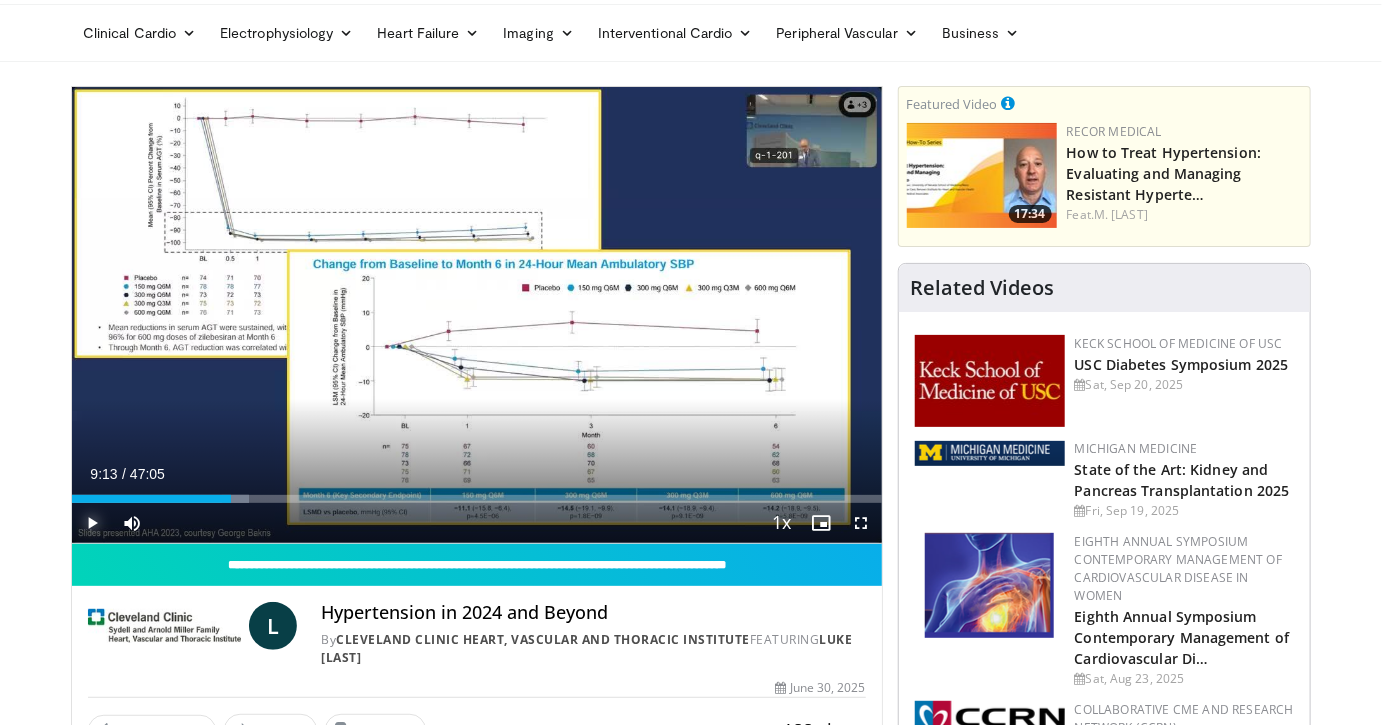 click at bounding box center [92, 523] 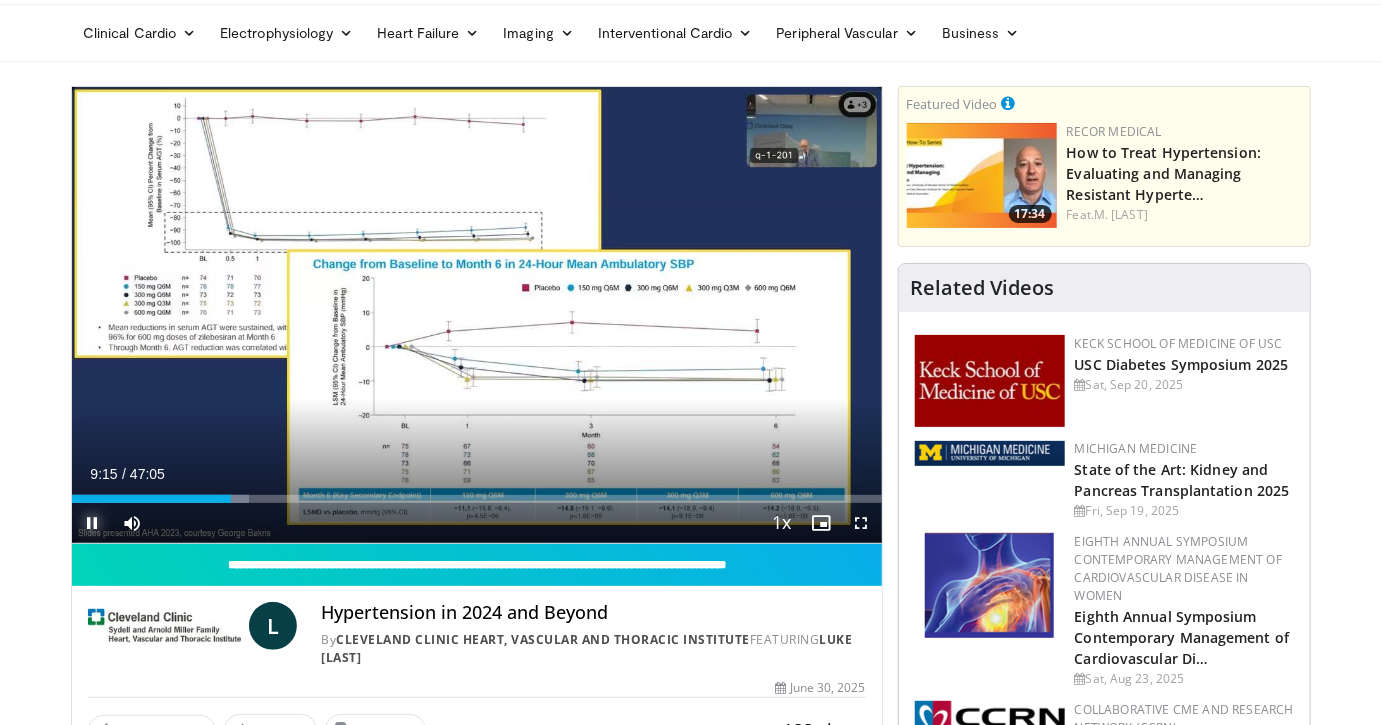 click at bounding box center [92, 523] 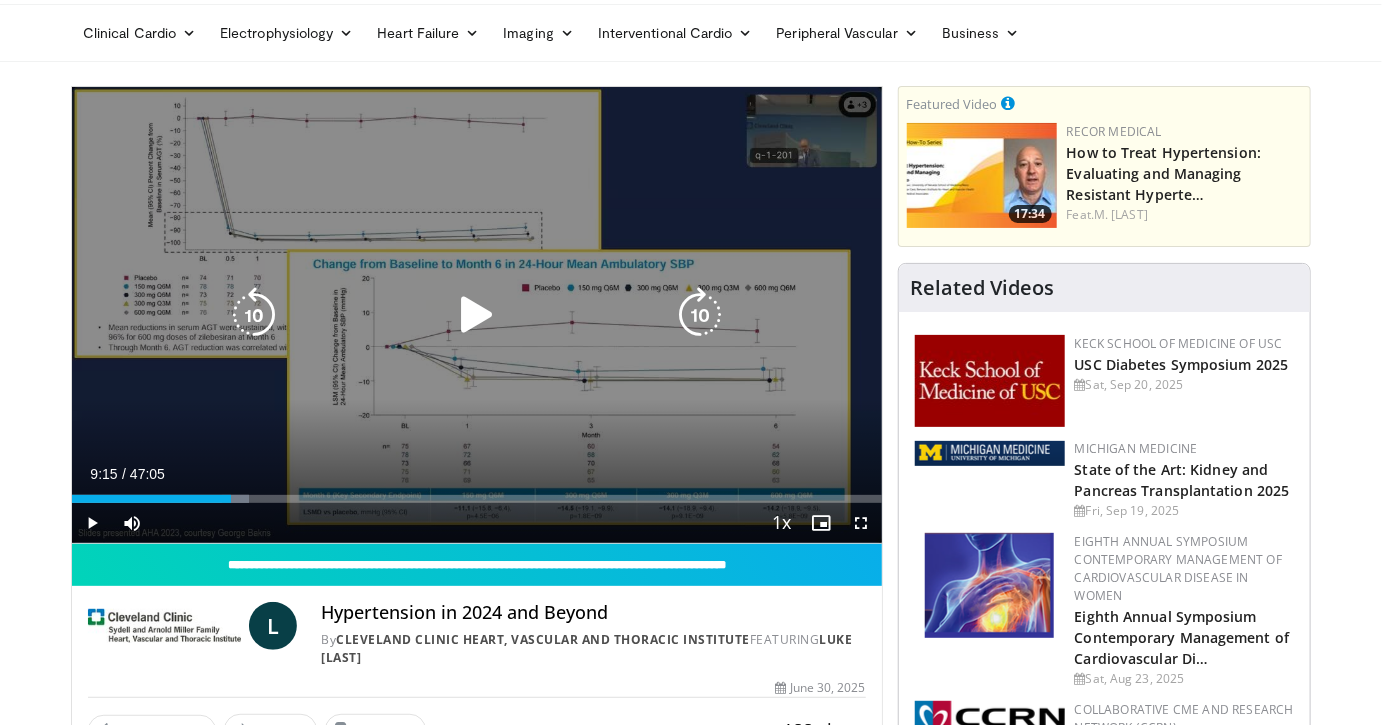 click at bounding box center (254, 315) 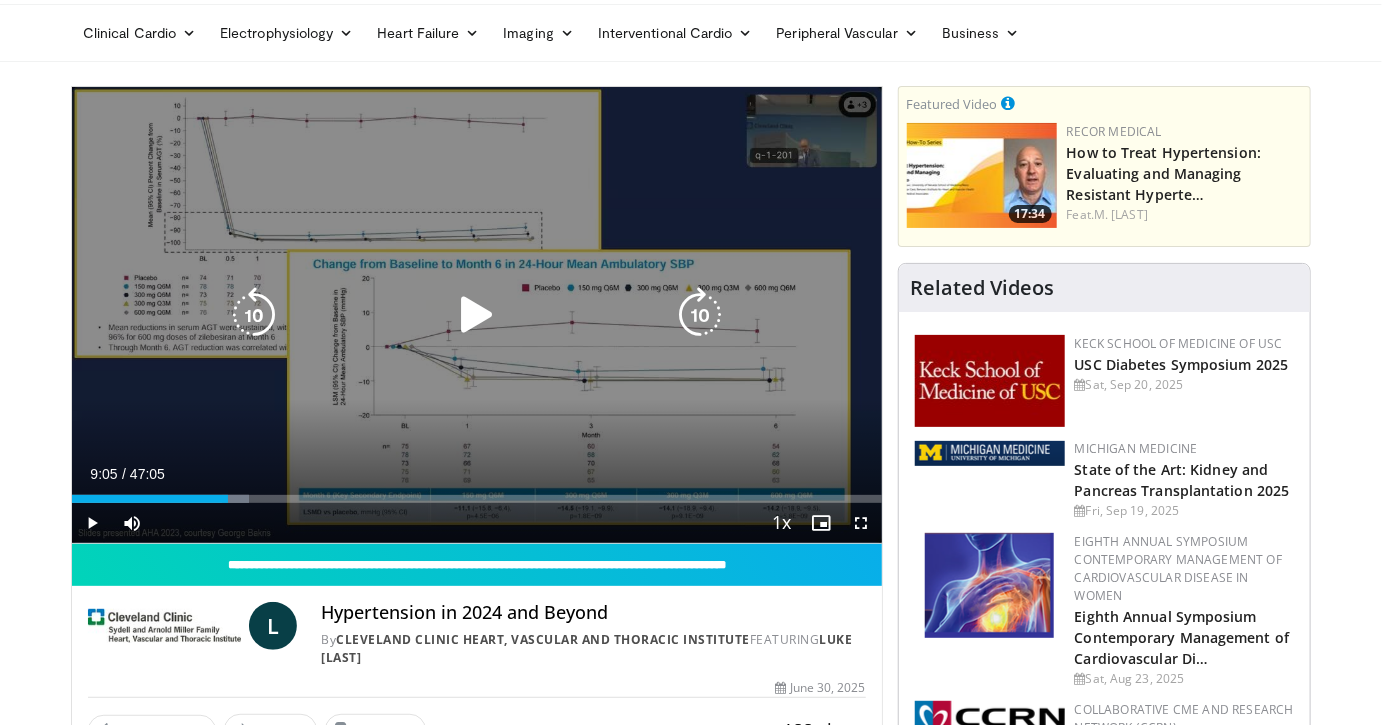 click at bounding box center [477, 315] 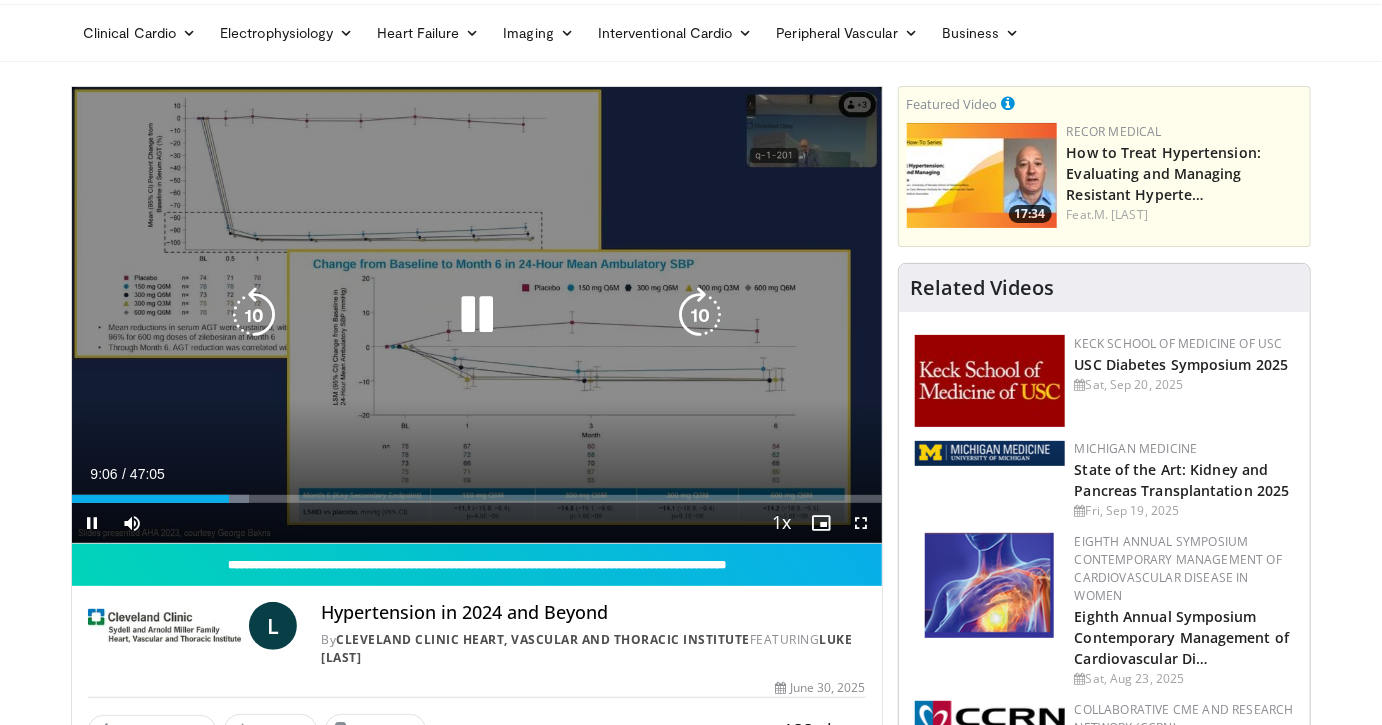 click at bounding box center (700, 315) 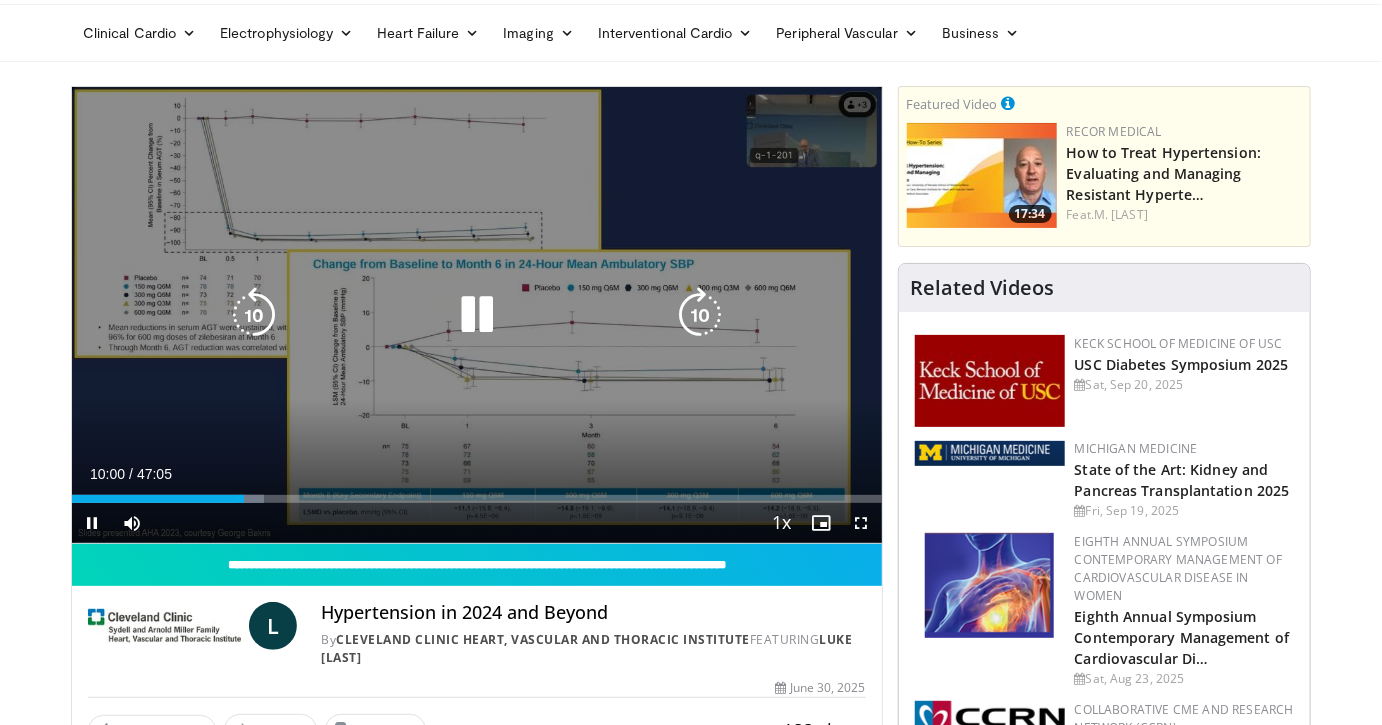 click on "10 seconds
Tap to unmute" at bounding box center [477, 315] 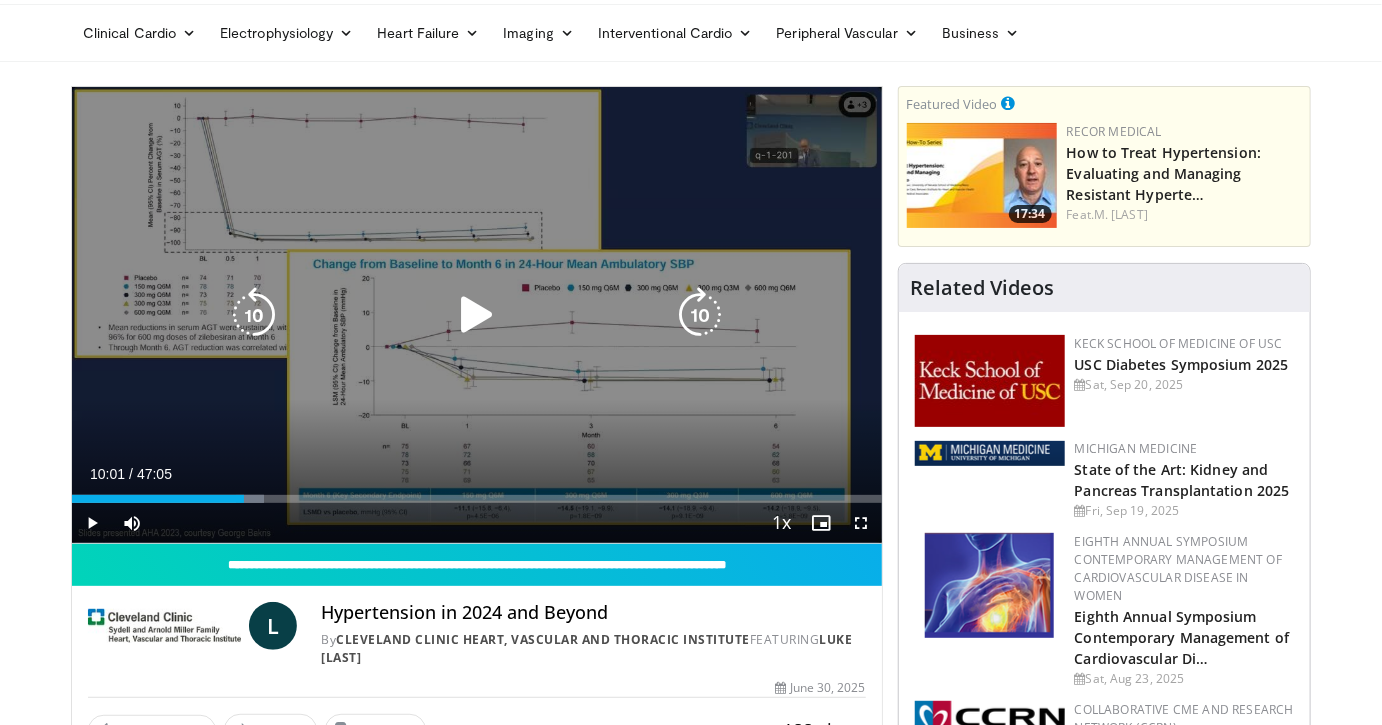 click at bounding box center (477, 315) 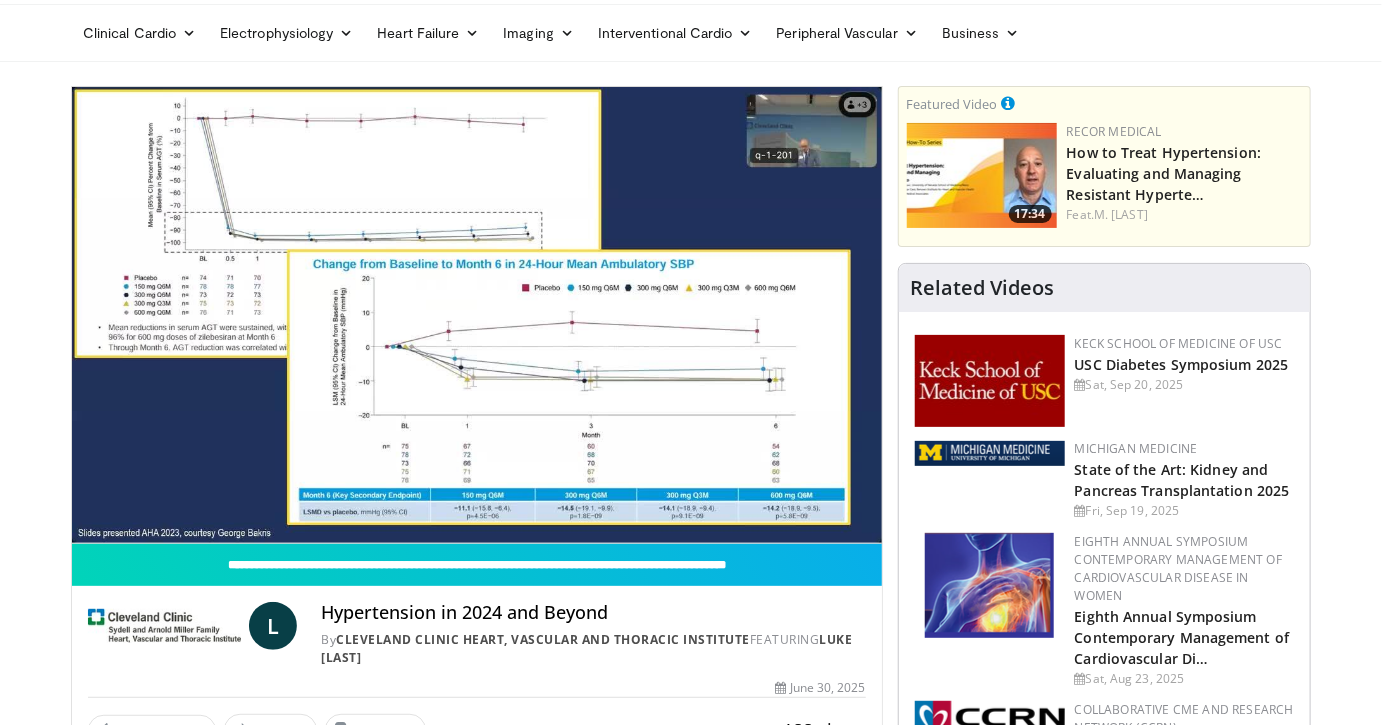click on "Specialties
Adult & Family Medicine
Allergy, Asthma, Immunology
Anesthesiology
Cardiology
Dental
Dermatology
Endocrinology
Gastroenterology & Hepatology
General Surgery
Hematology & Oncology
Infectious Disease
Nephrology
Neurology
Neurosurgery
Obstetrics & Gynecology
Ophthalmology
Oral Maxillofacial
Orthopaedics
Otolaryngology
Pediatrics
Plastic Surgery
Podiatry
Psychiatry
Pulmonology
Radiation Oncology
Radiology
Rheumatology
Urology" at bounding box center [691, 1900] 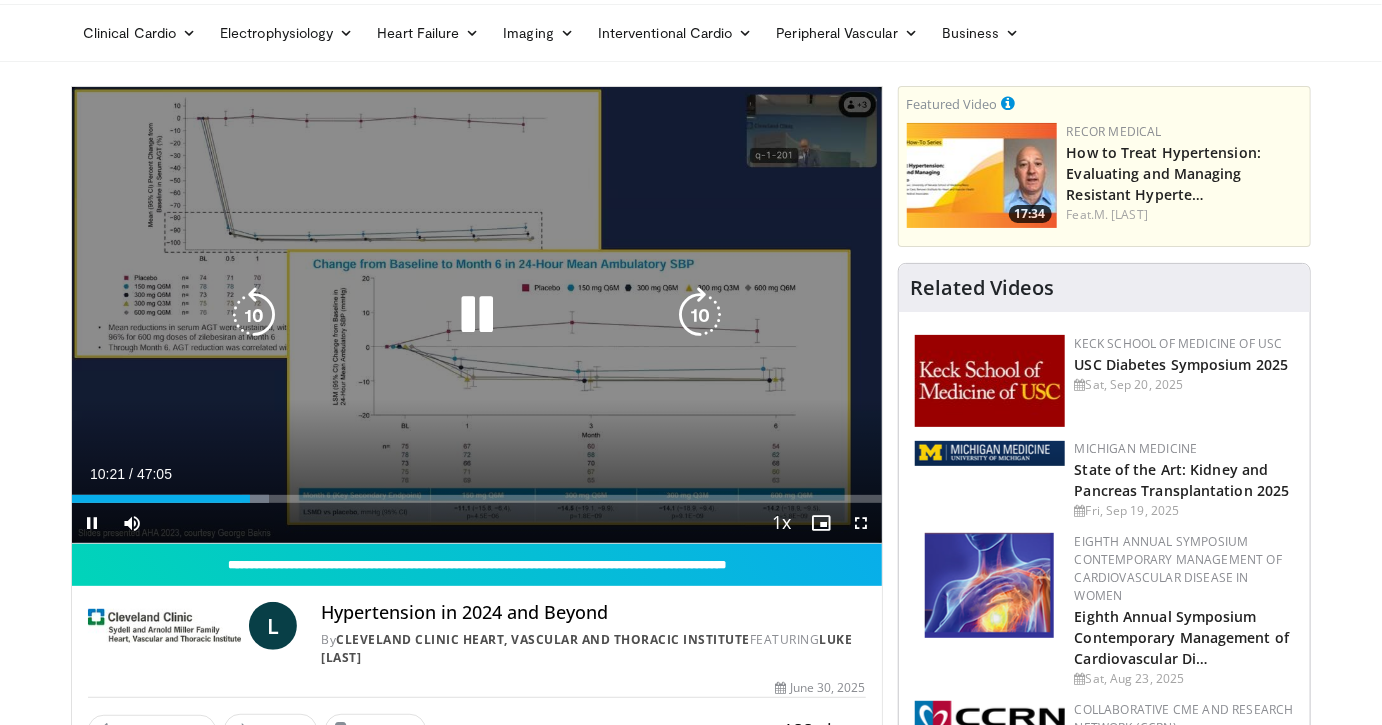 click at bounding box center (254, 315) 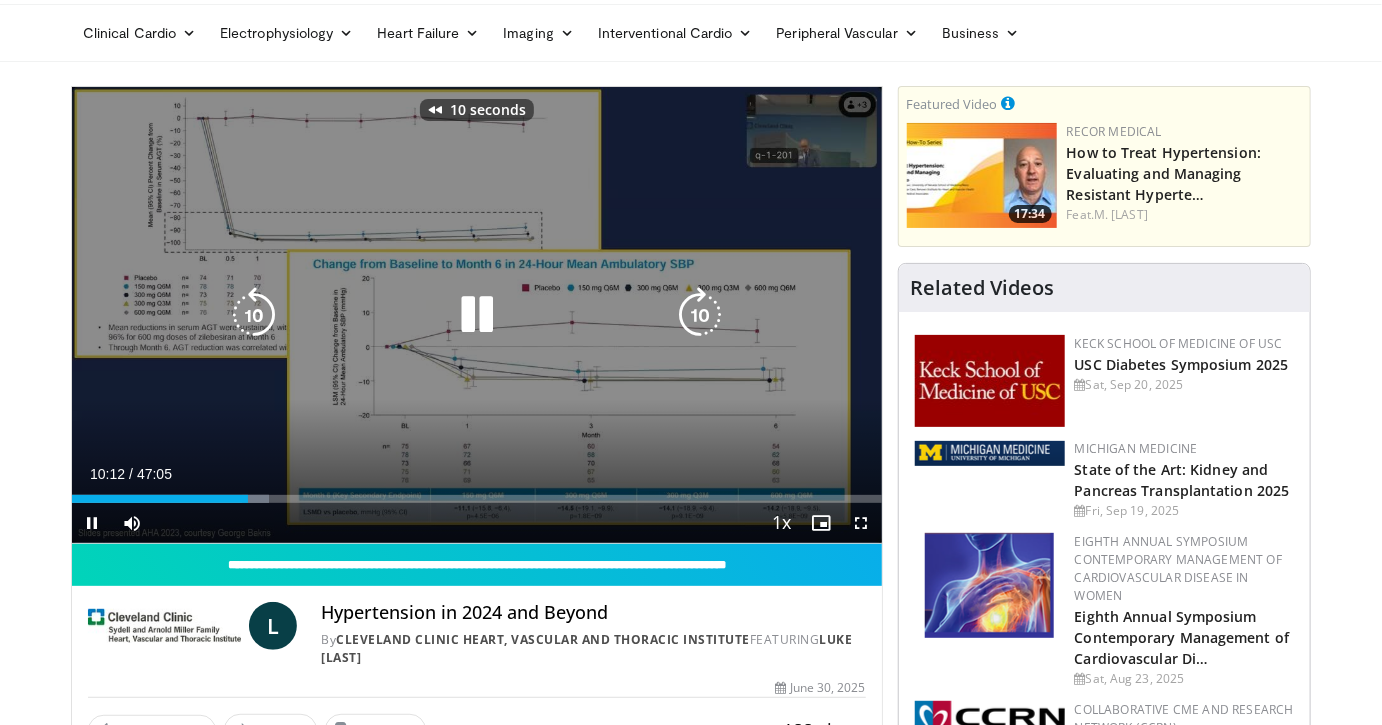 click at bounding box center [254, 315] 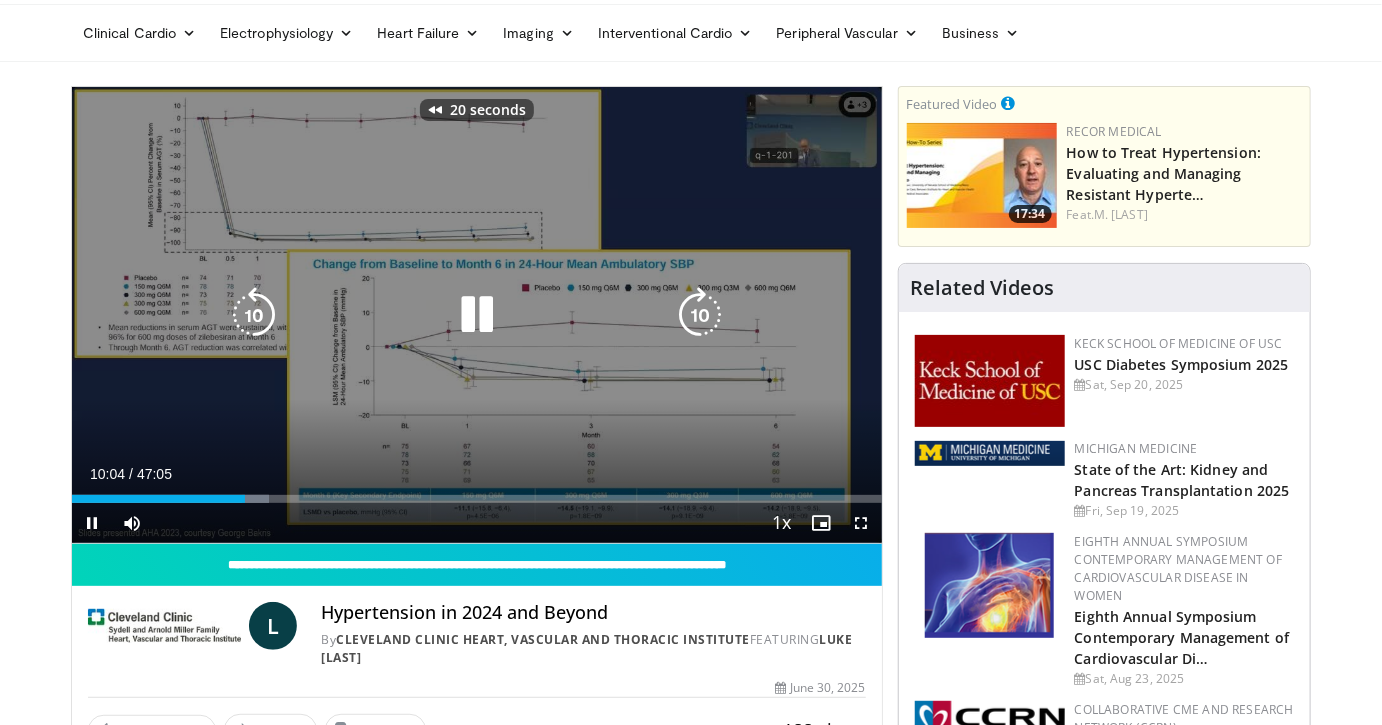 click at bounding box center (254, 315) 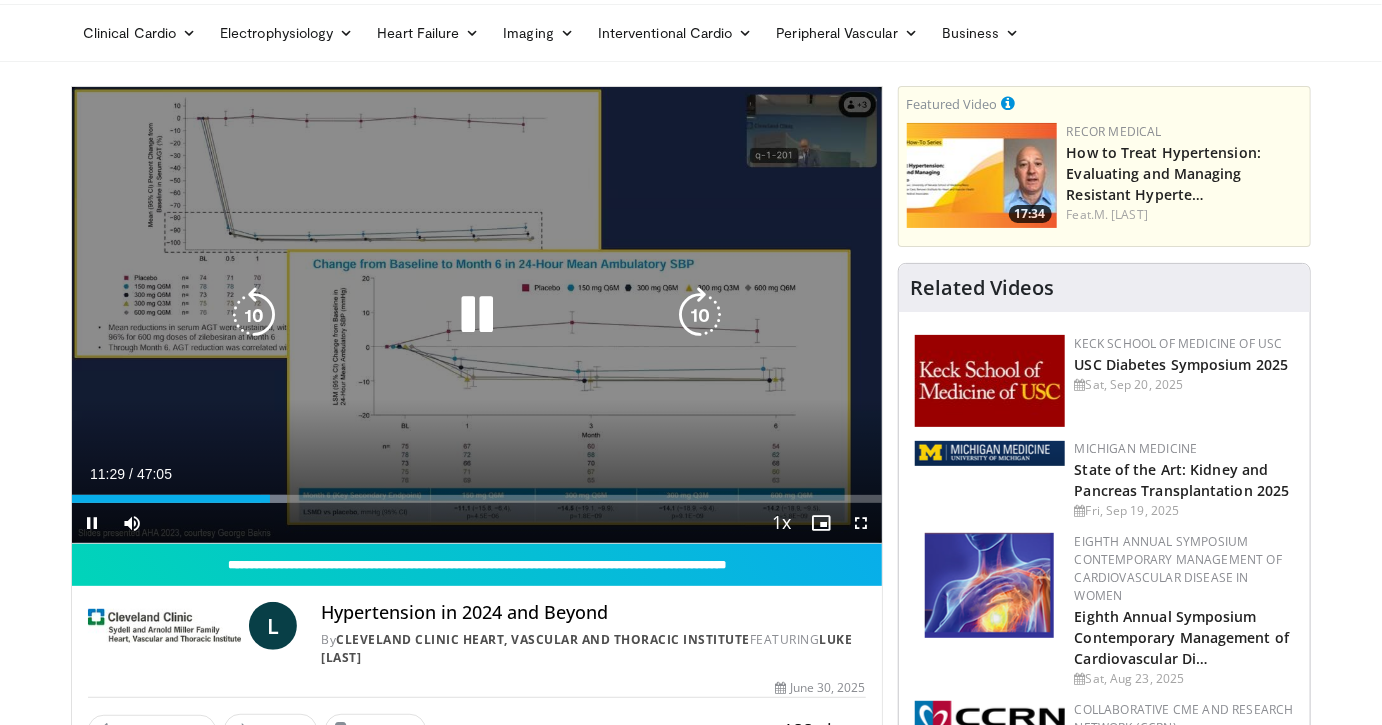 click on "10 seconds
Tap to unmute" at bounding box center [477, 315] 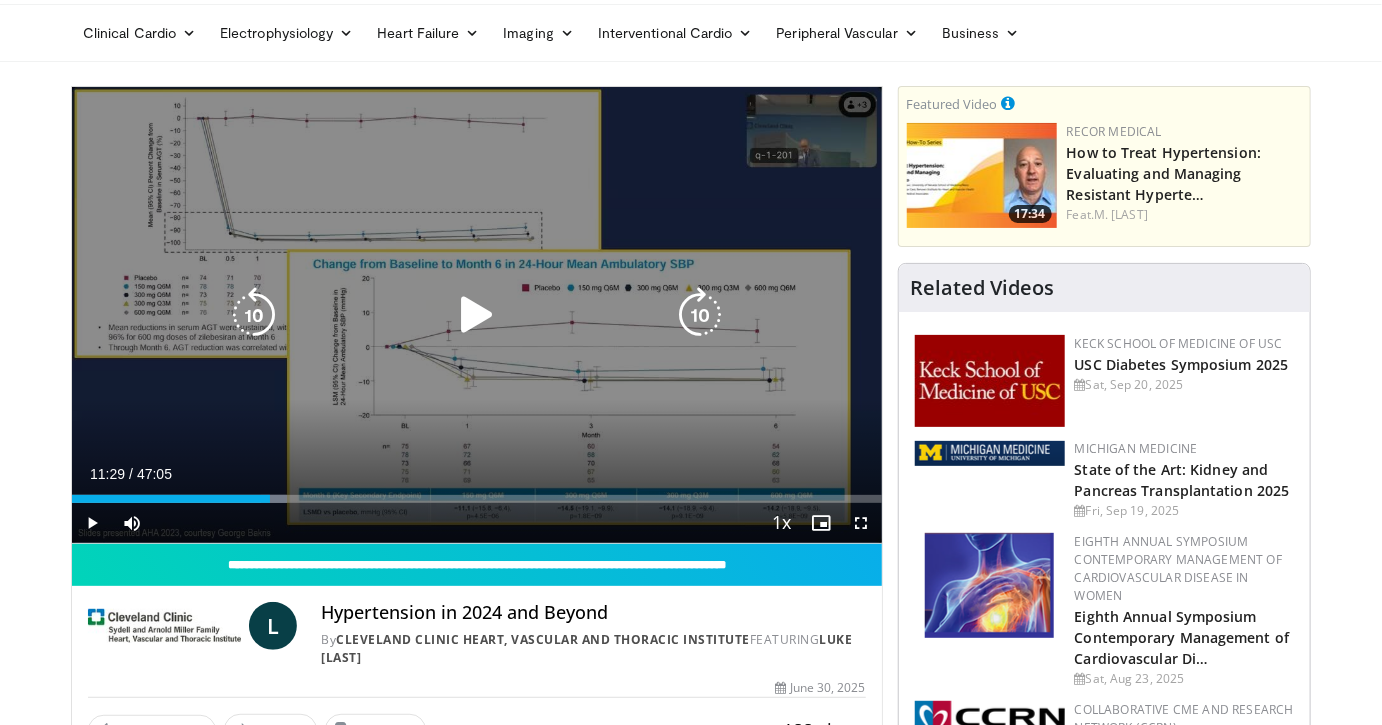 click at bounding box center [477, 315] 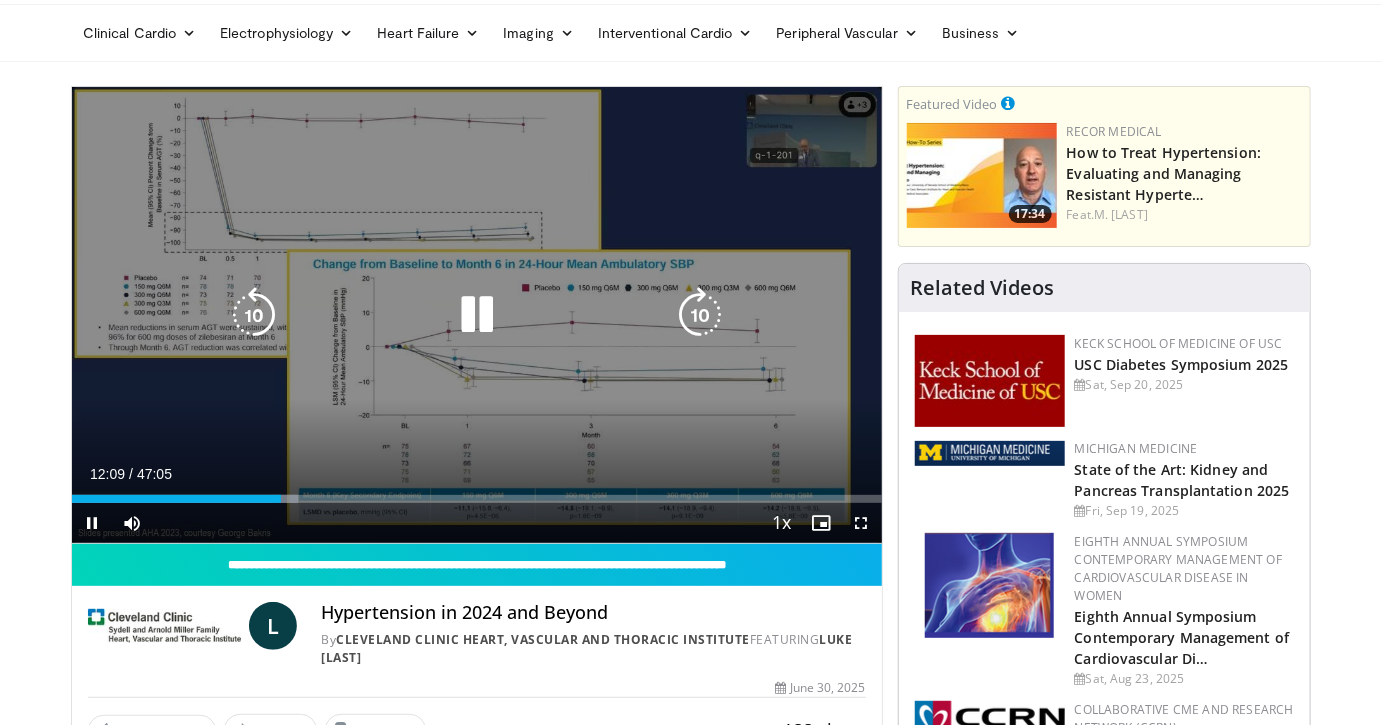 click on "10 seconds
Tap to unmute" at bounding box center (477, 315) 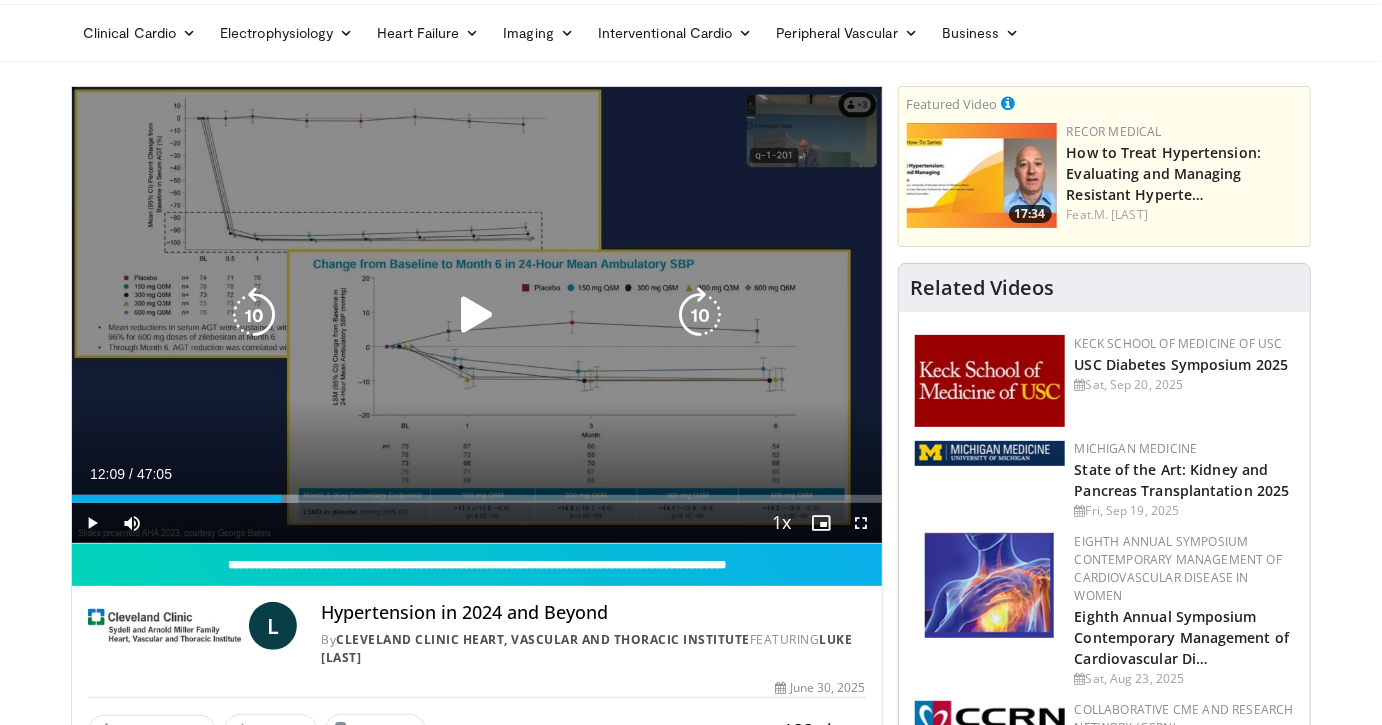 click at bounding box center (477, 315) 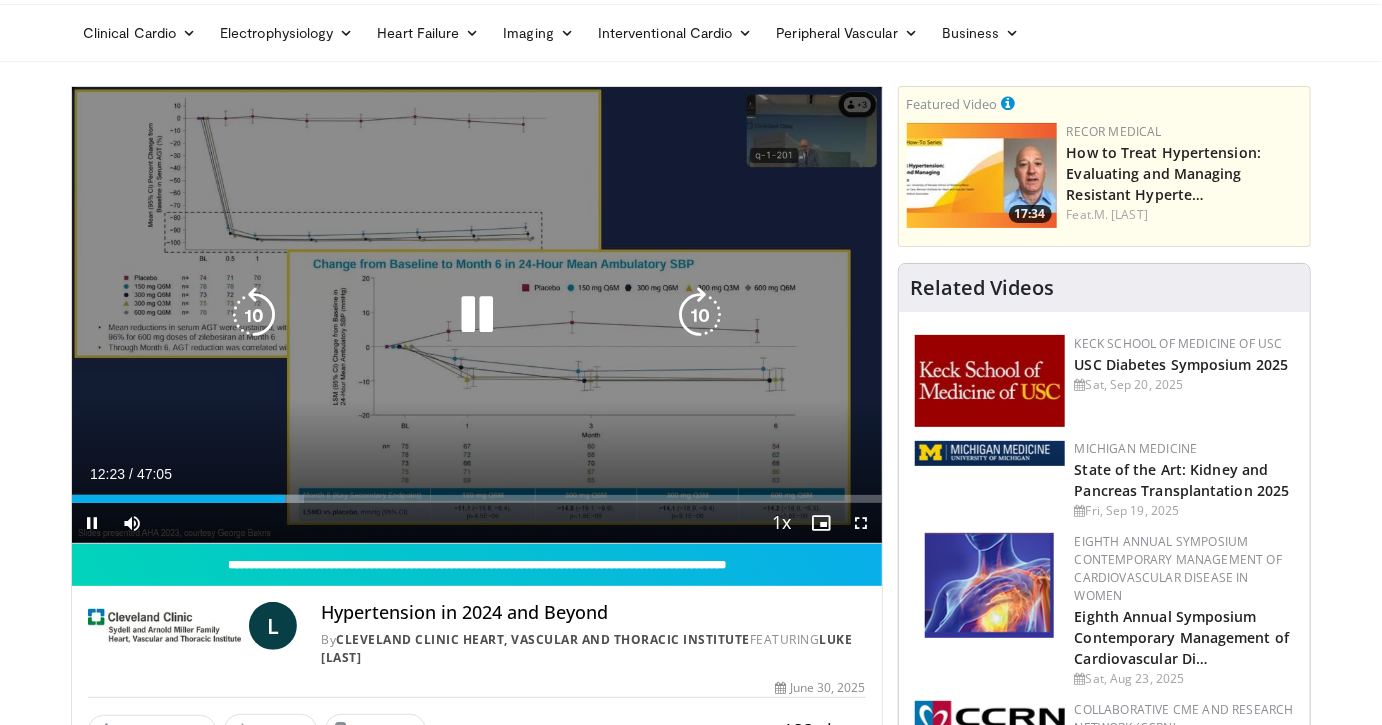 click at bounding box center [254, 315] 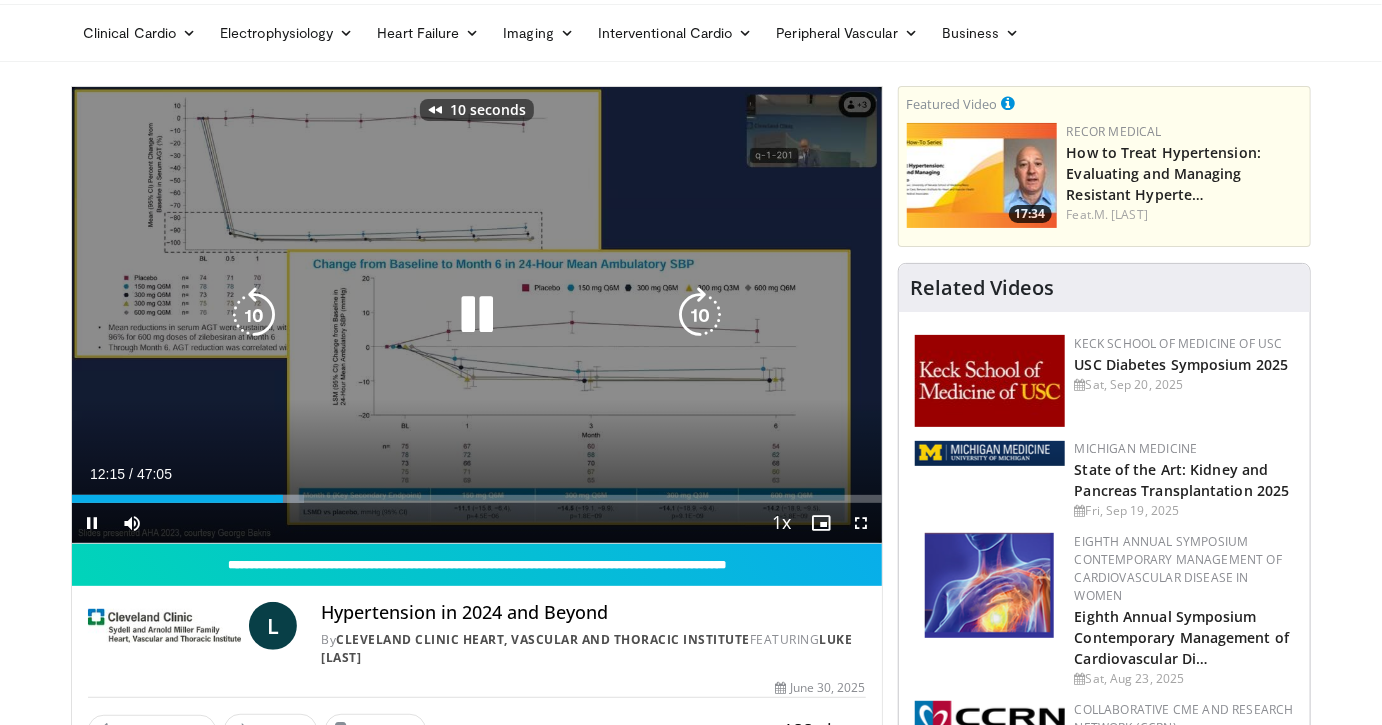 click at bounding box center [254, 315] 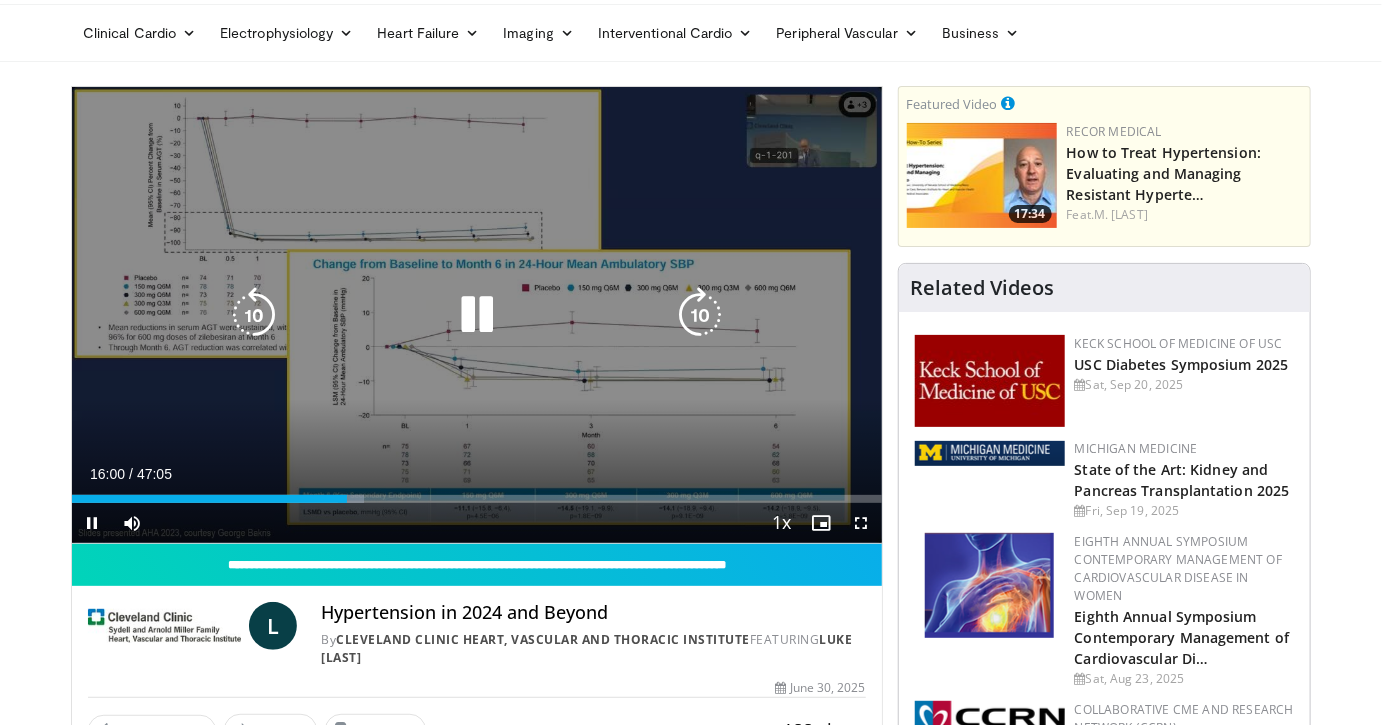 click on "20 seconds
Tap to unmute" at bounding box center (477, 315) 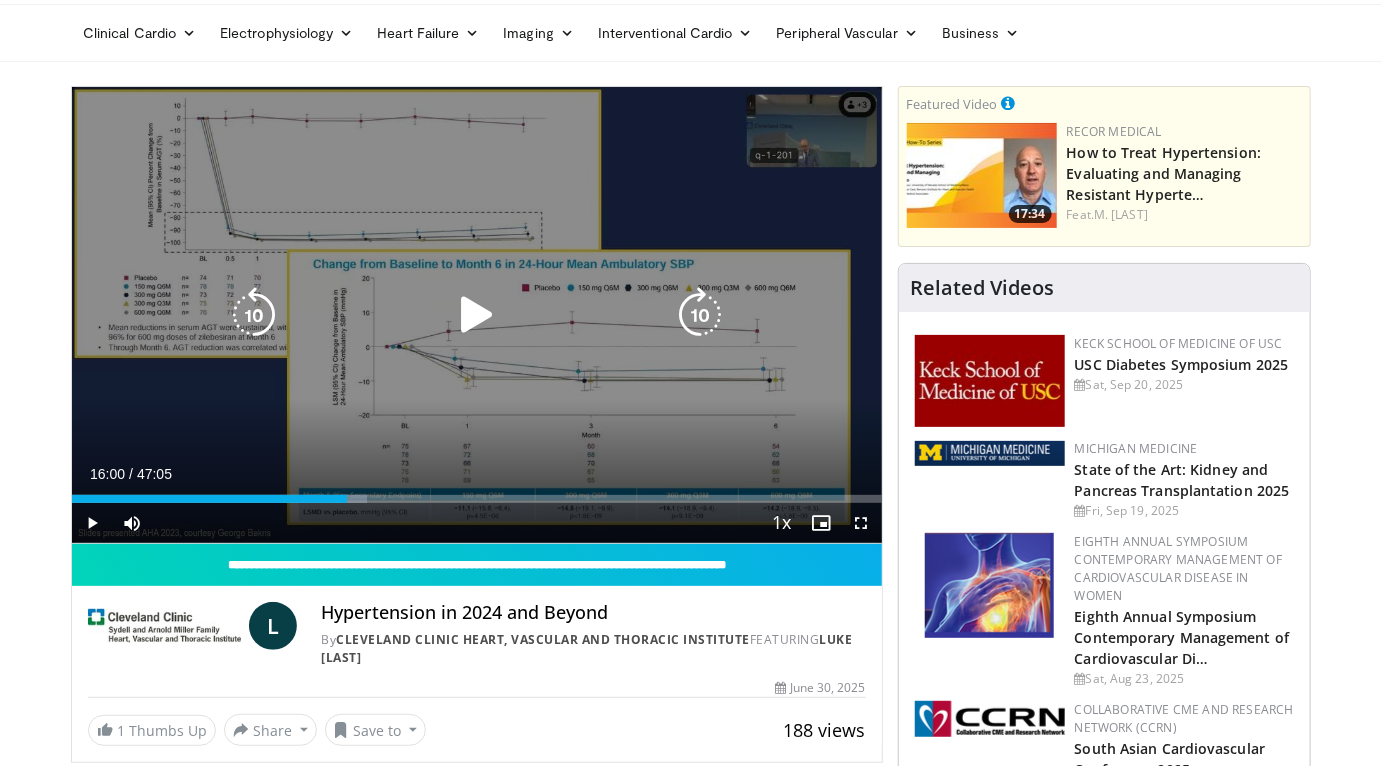 click at bounding box center (477, 315) 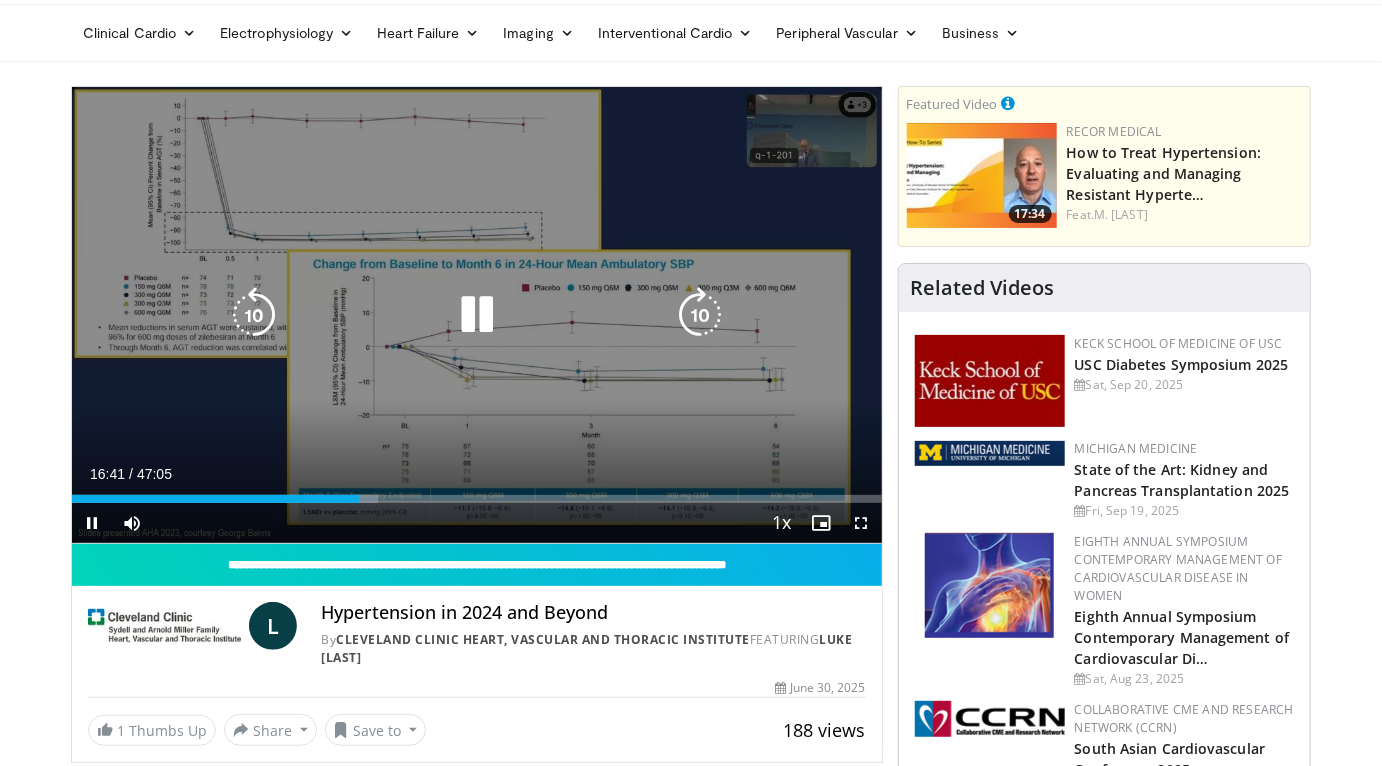 click on "20 seconds
Tap to unmute" at bounding box center [477, 315] 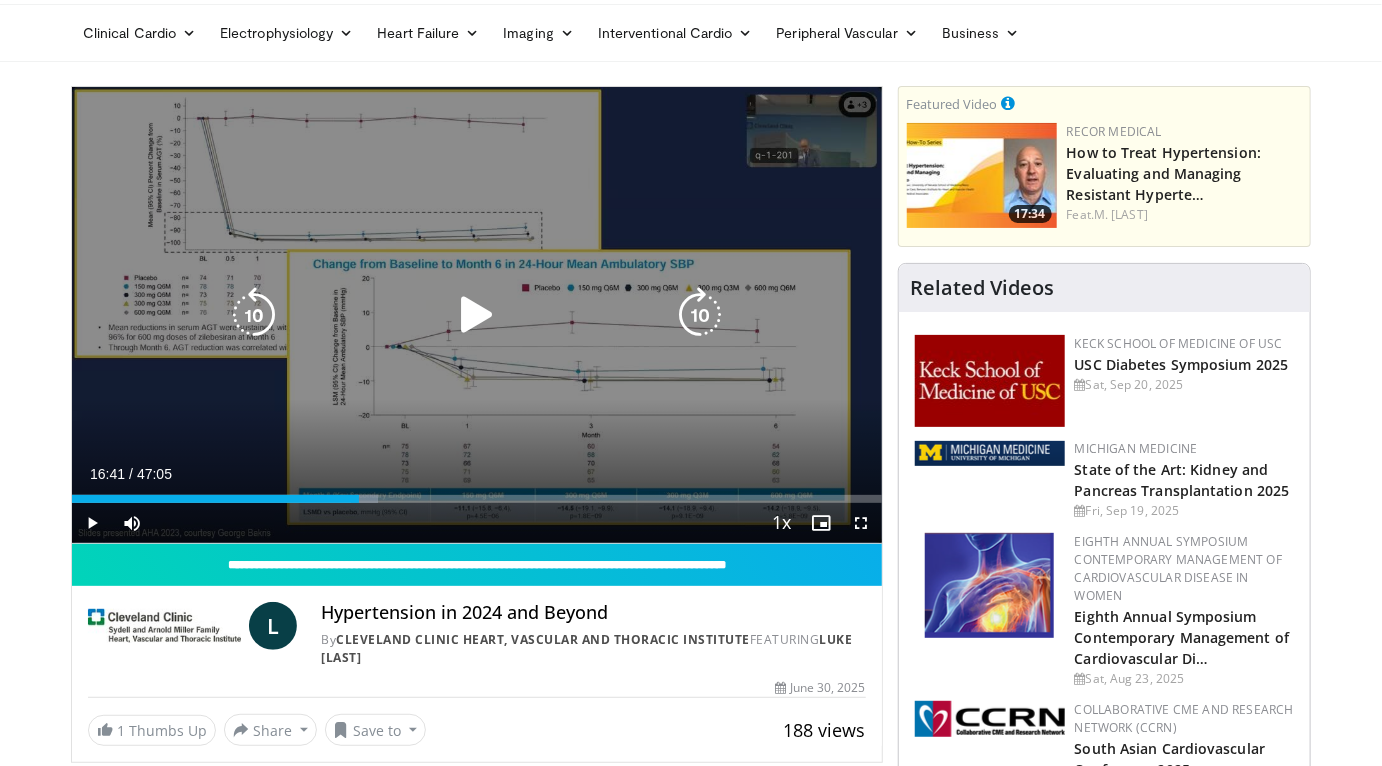 click at bounding box center [477, 315] 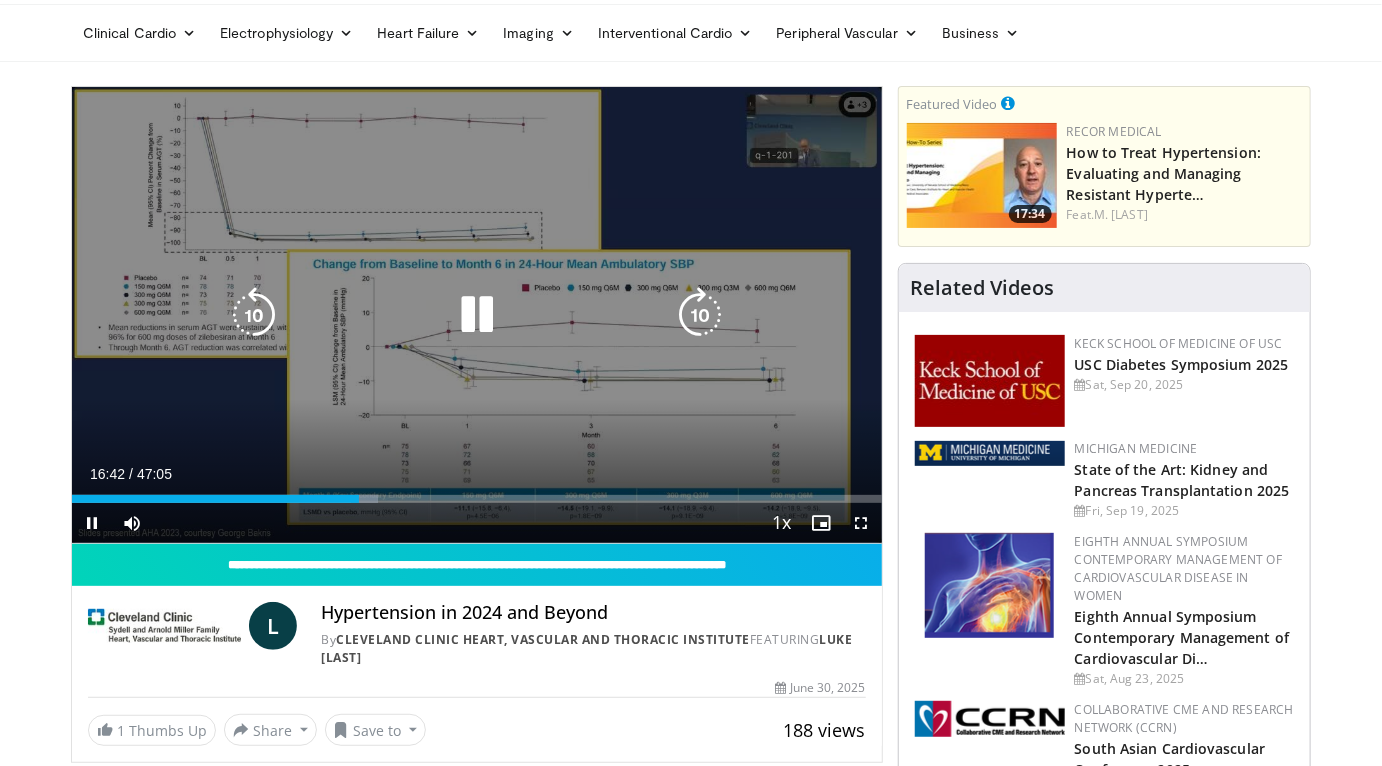 click at bounding box center (254, 315) 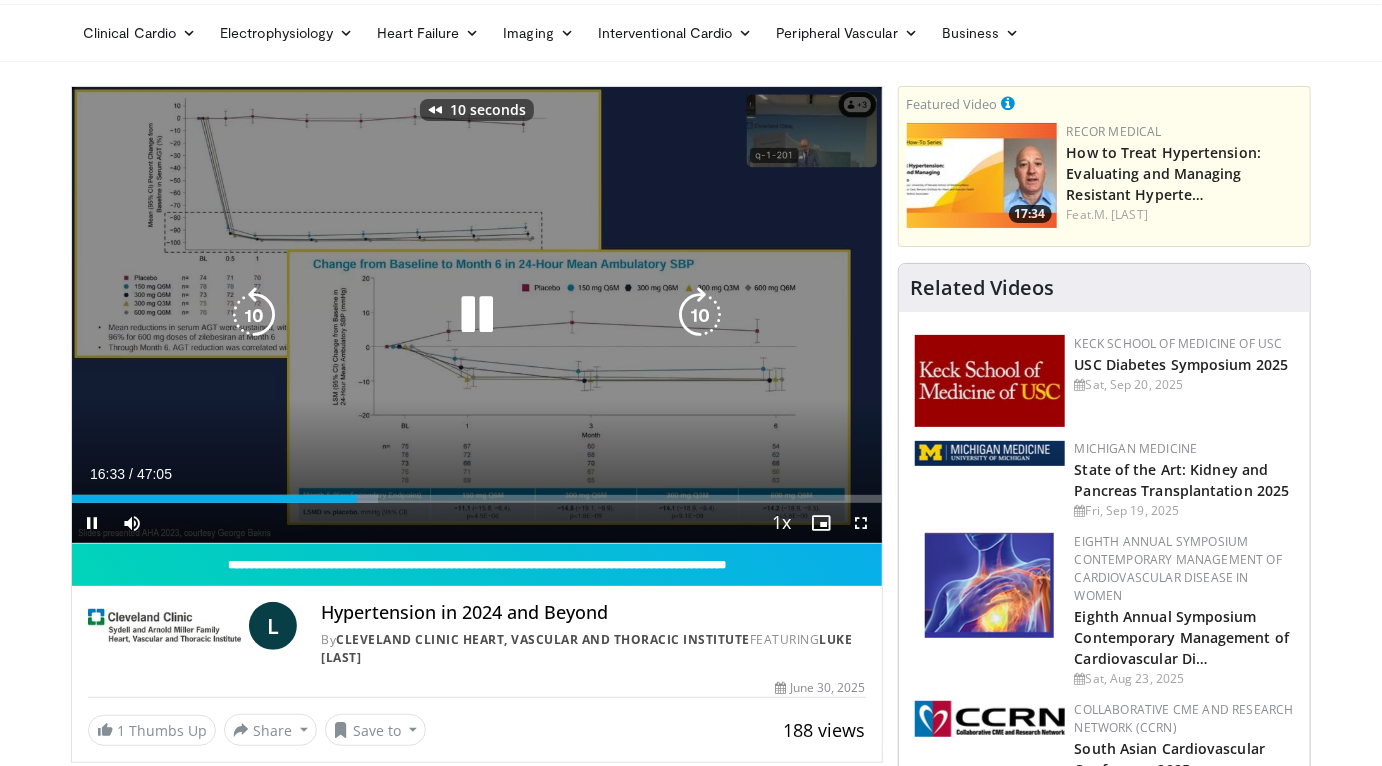 click at bounding box center [254, 315] 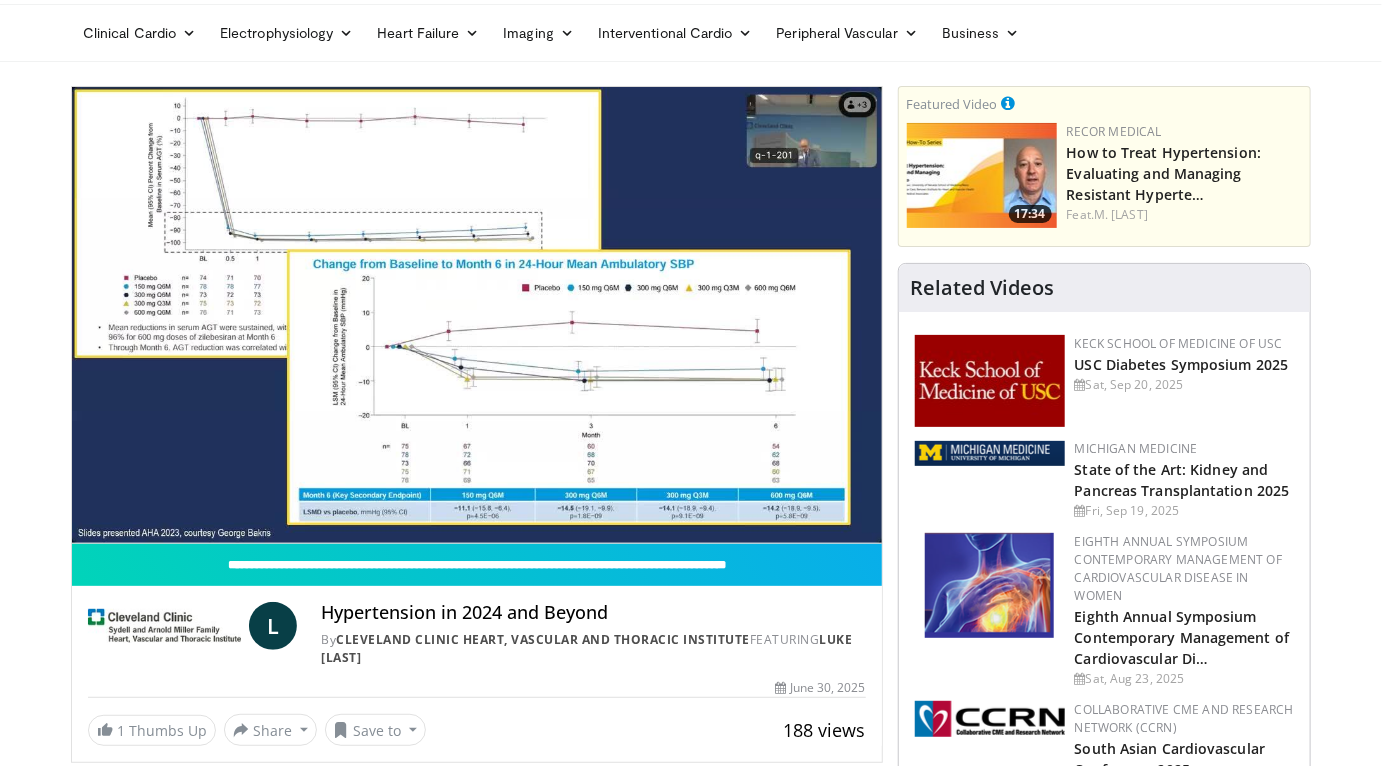 type 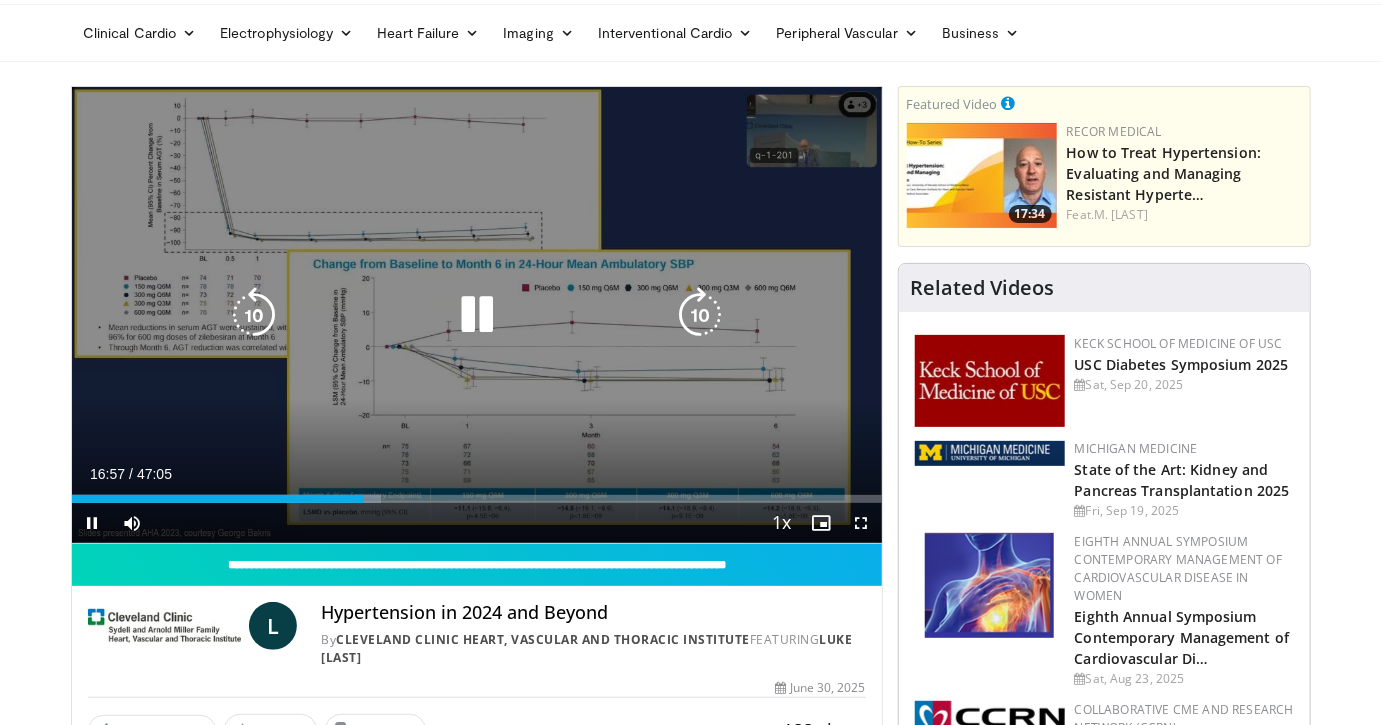 click on "20 seconds
Tap to unmute" at bounding box center [477, 315] 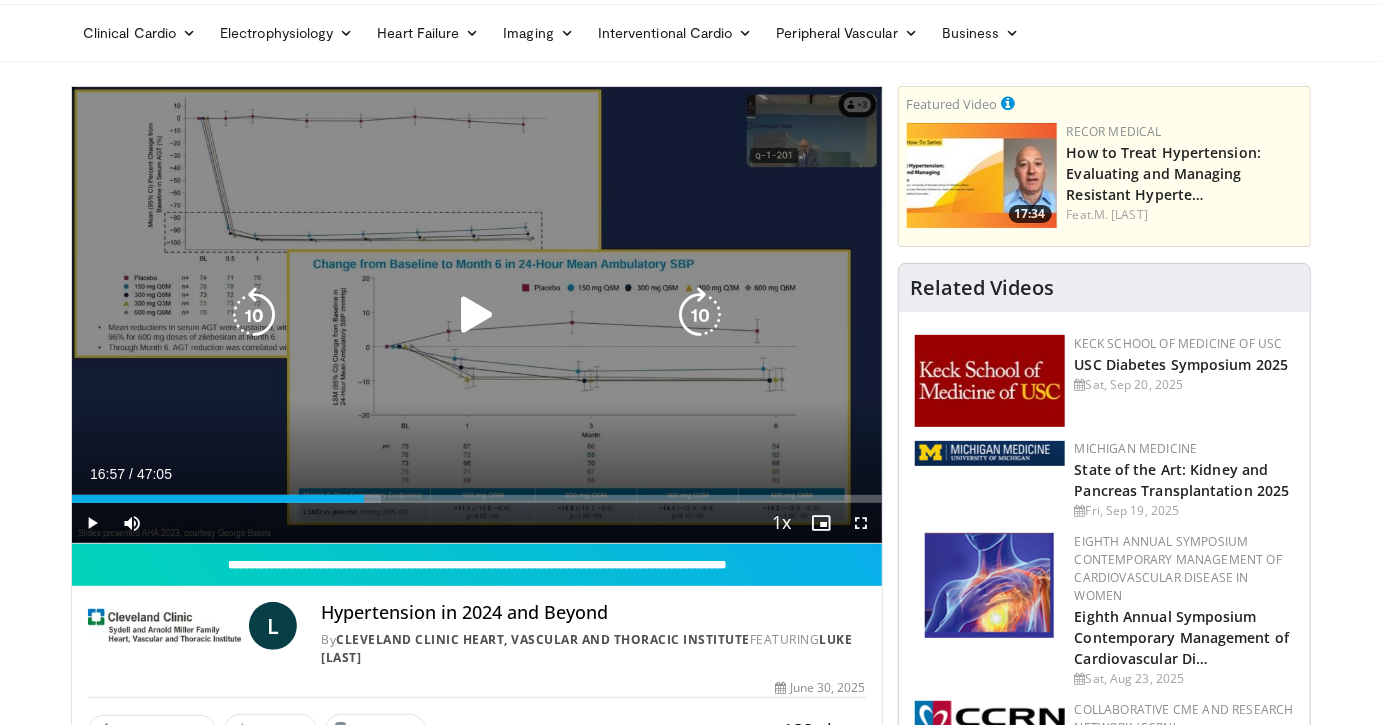 click on "20 seconds
Tap to unmute" at bounding box center (477, 315) 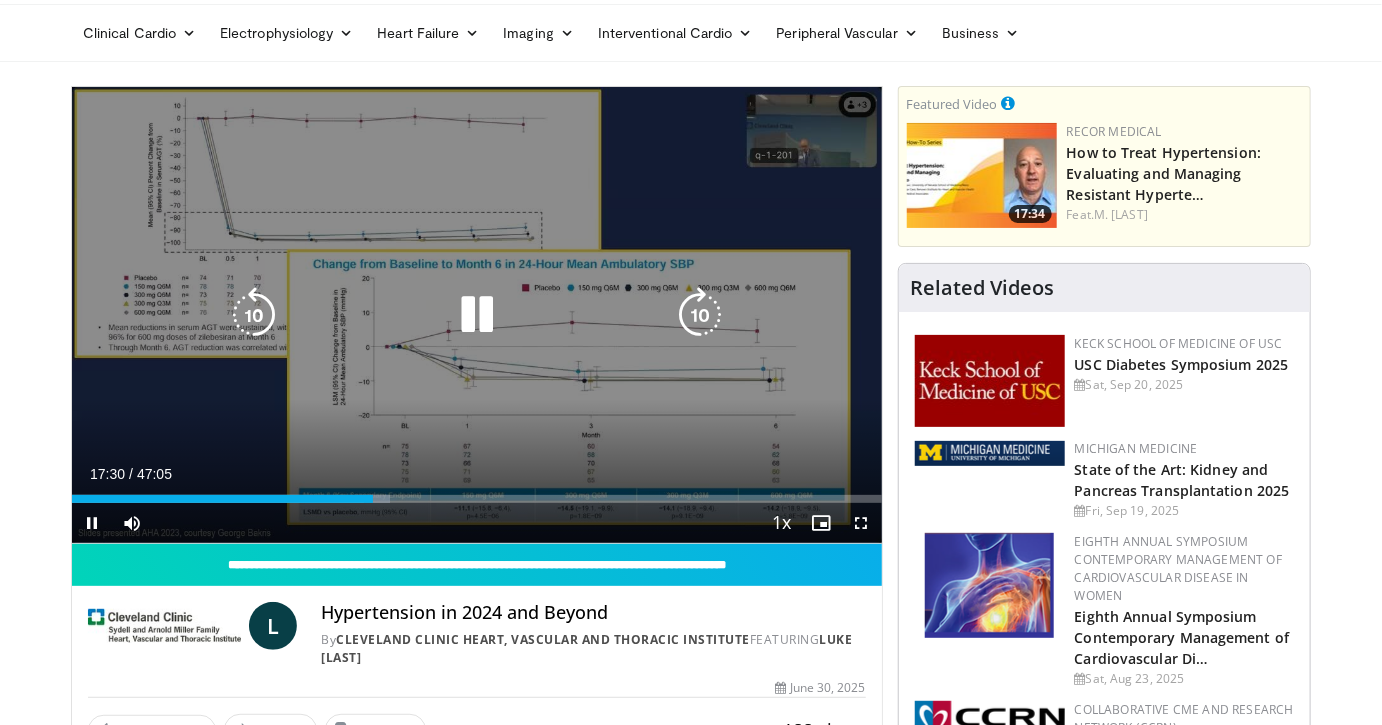 click on "20 seconds
Tap to unmute" at bounding box center [477, 315] 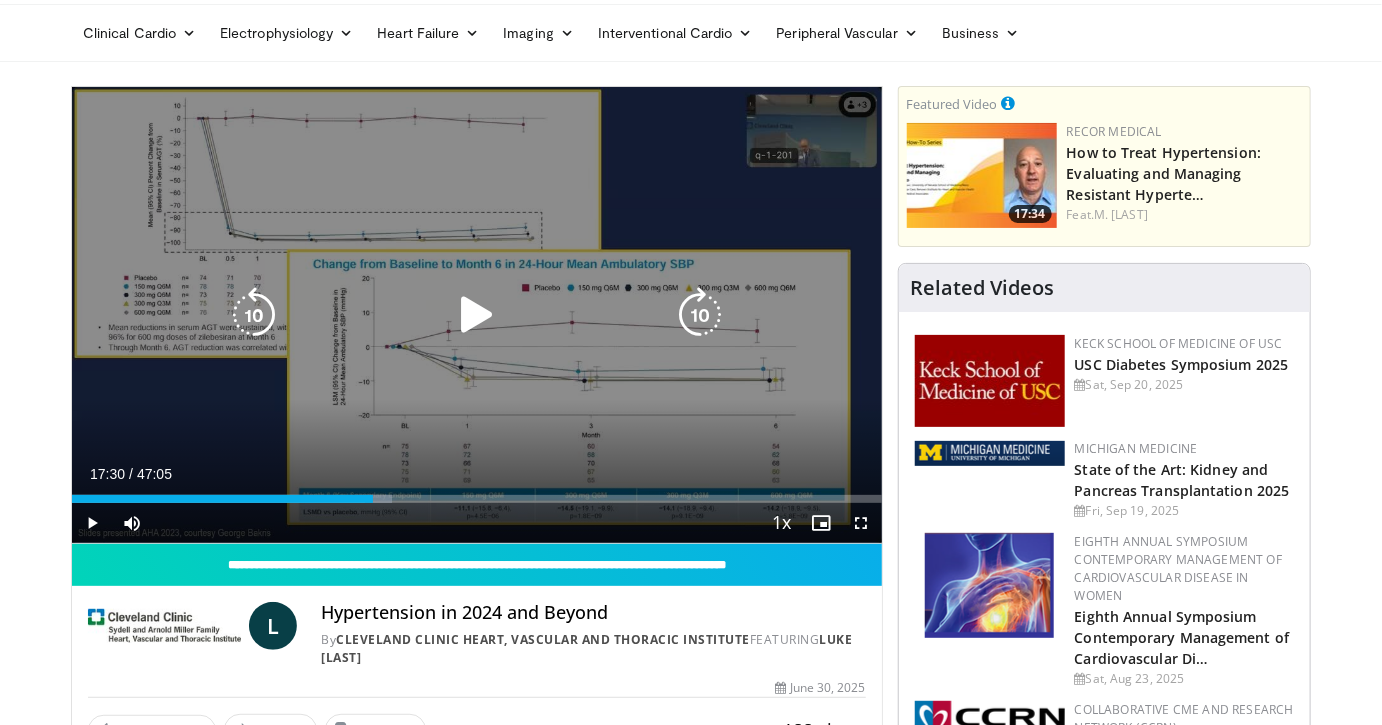 click at bounding box center (477, 315) 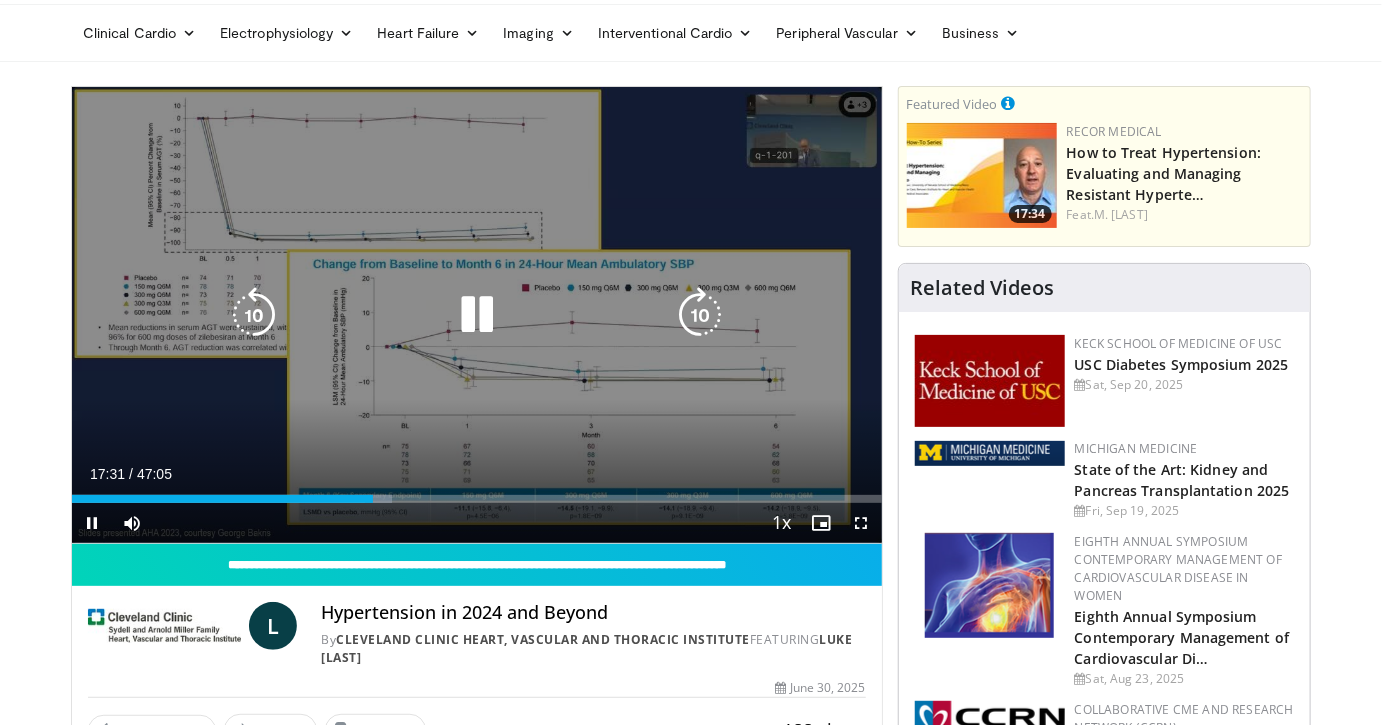 click at bounding box center (254, 315) 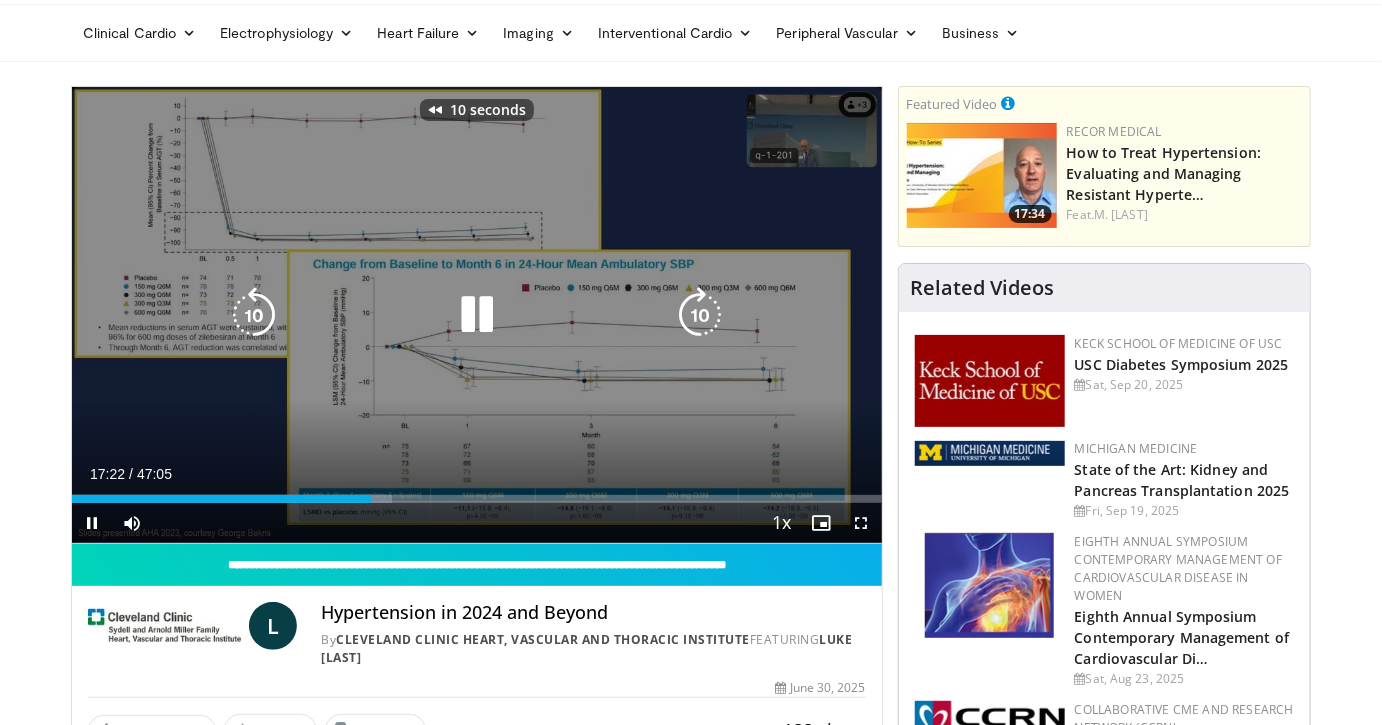 click at bounding box center [254, 315] 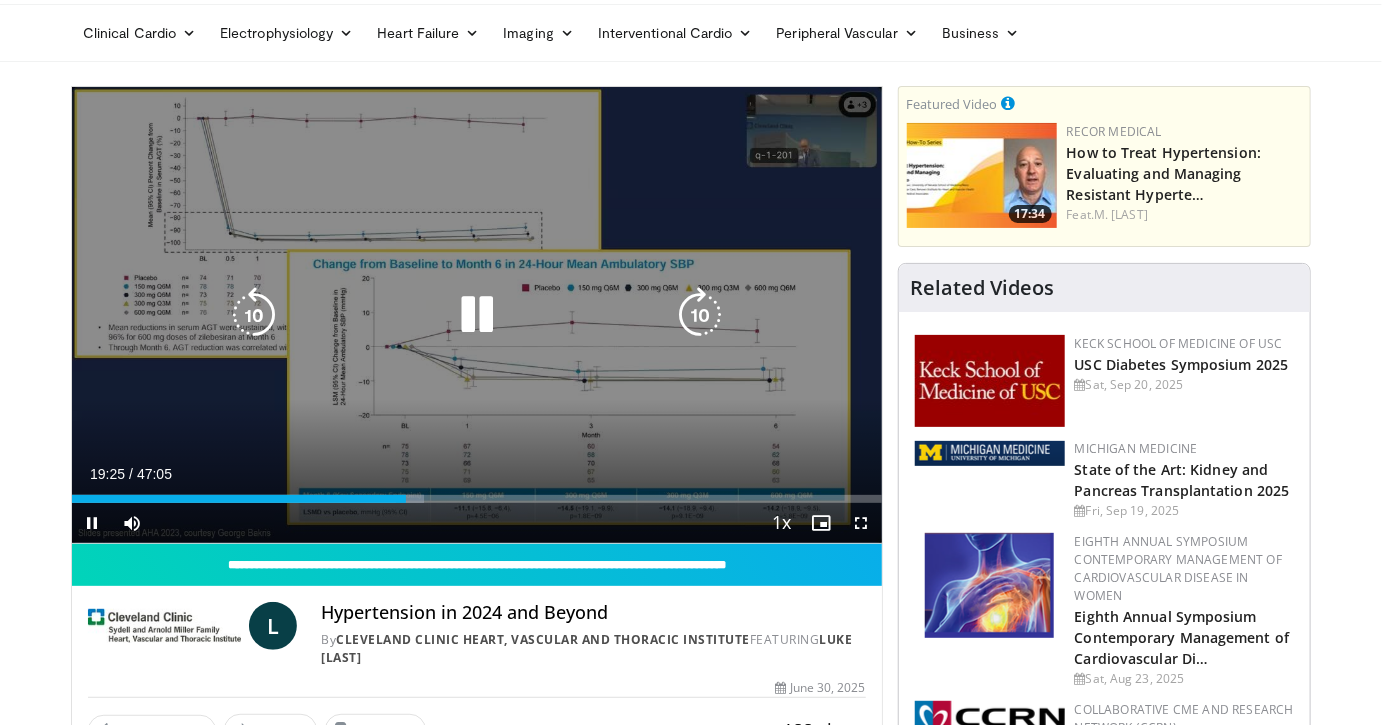 click on "20 seconds
Tap to unmute" at bounding box center [477, 315] 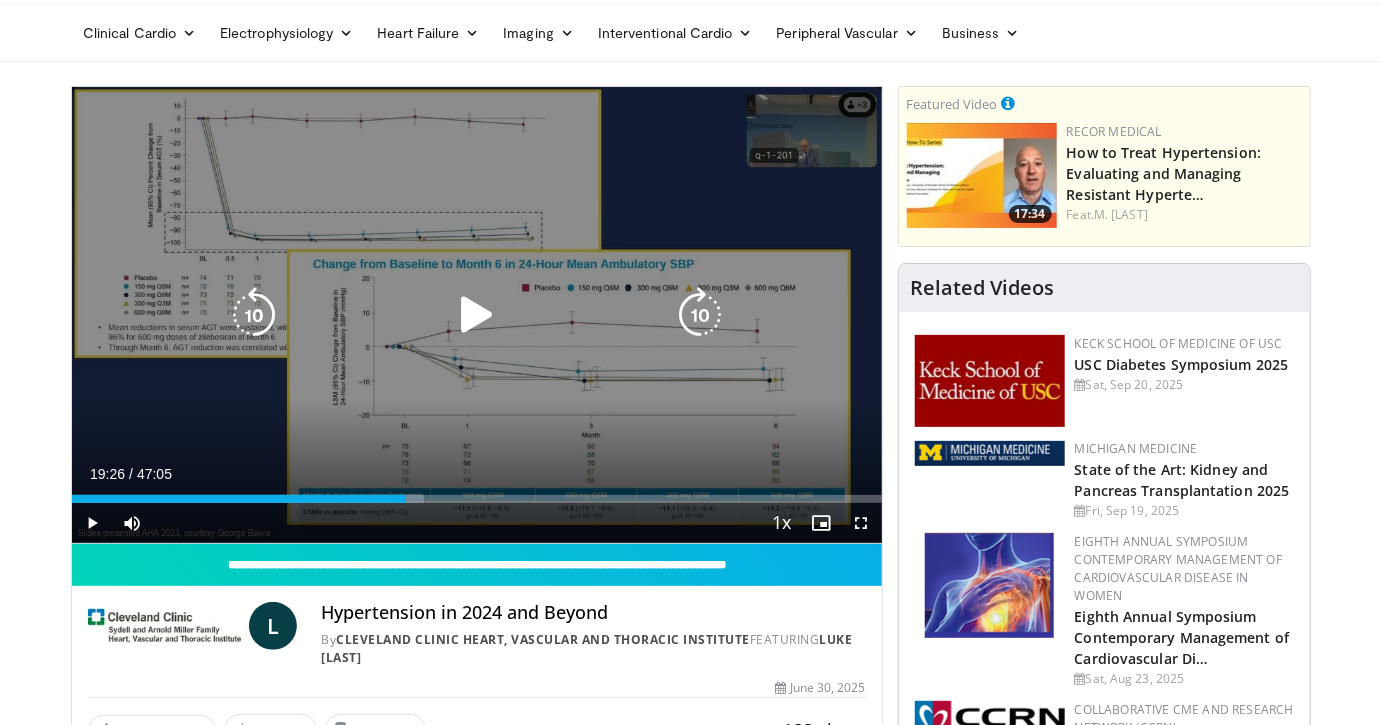 click at bounding box center (477, 315) 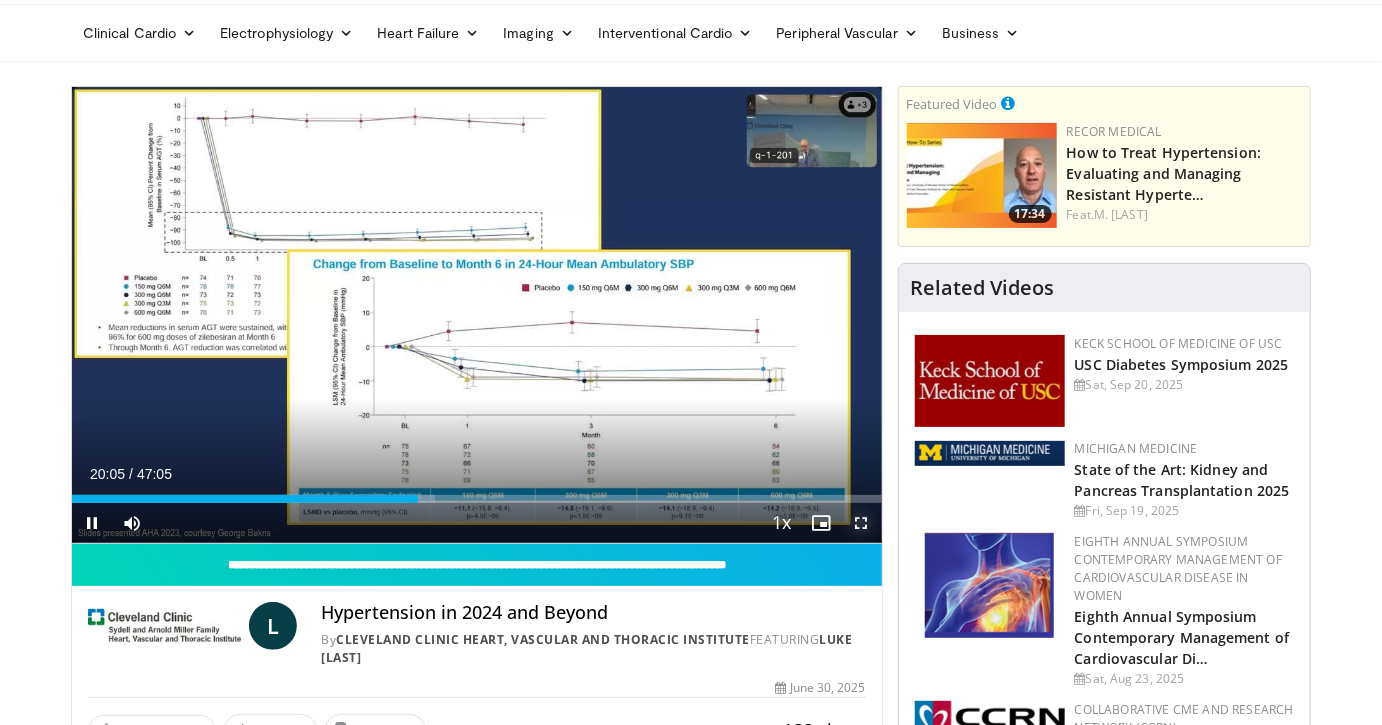 click at bounding box center (862, 523) 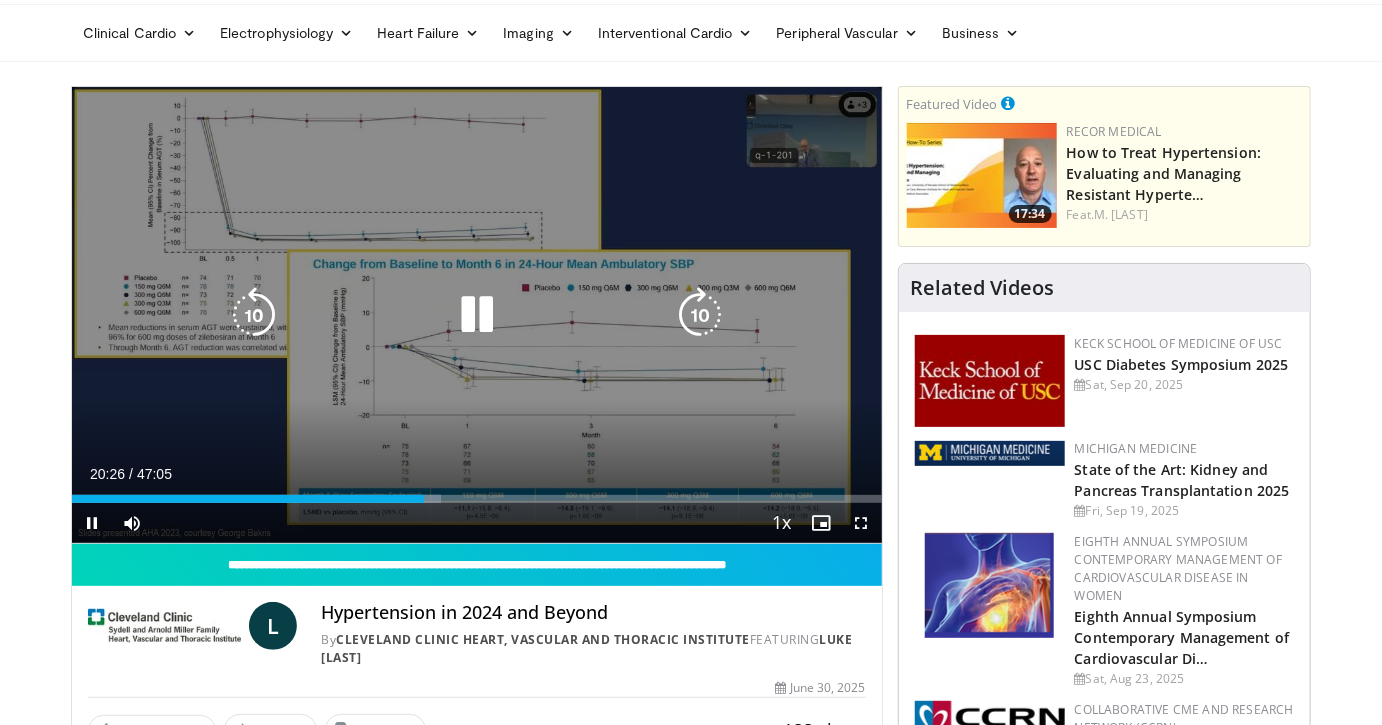 click at bounding box center [254, 315] 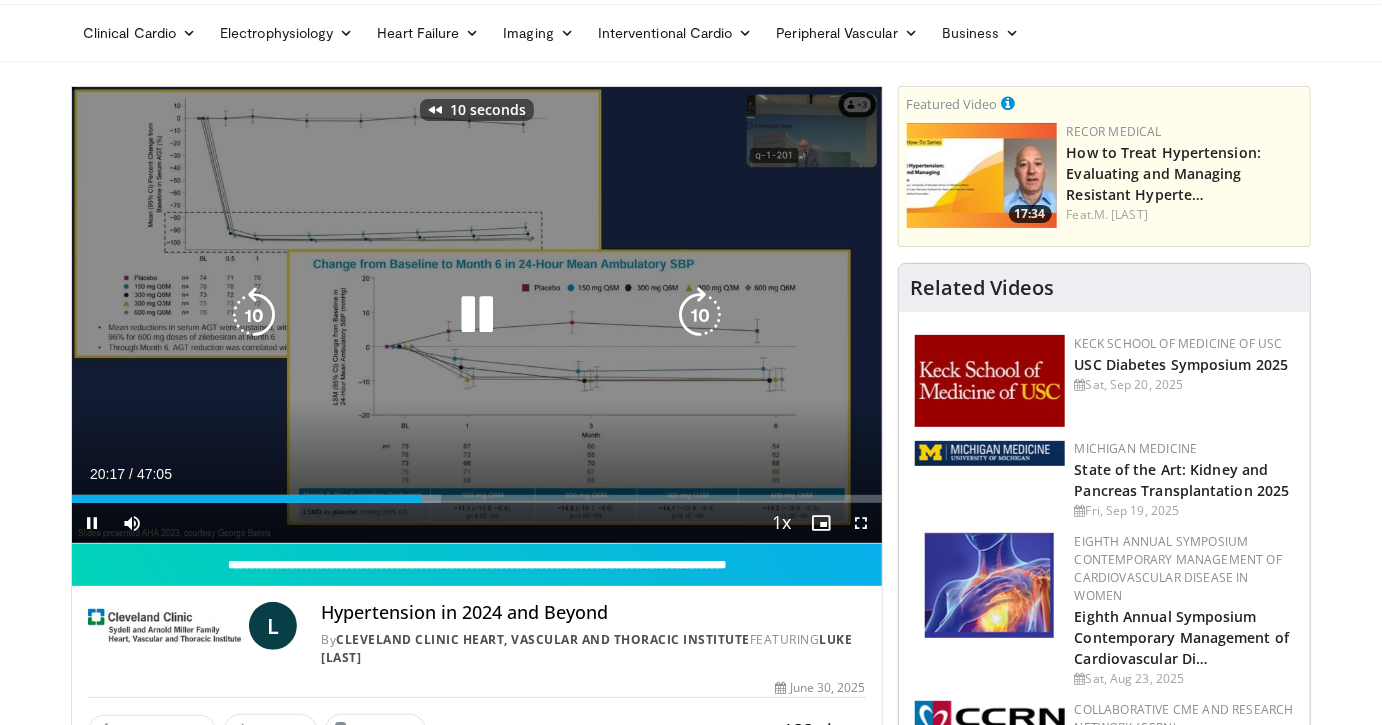 click at bounding box center [254, 315] 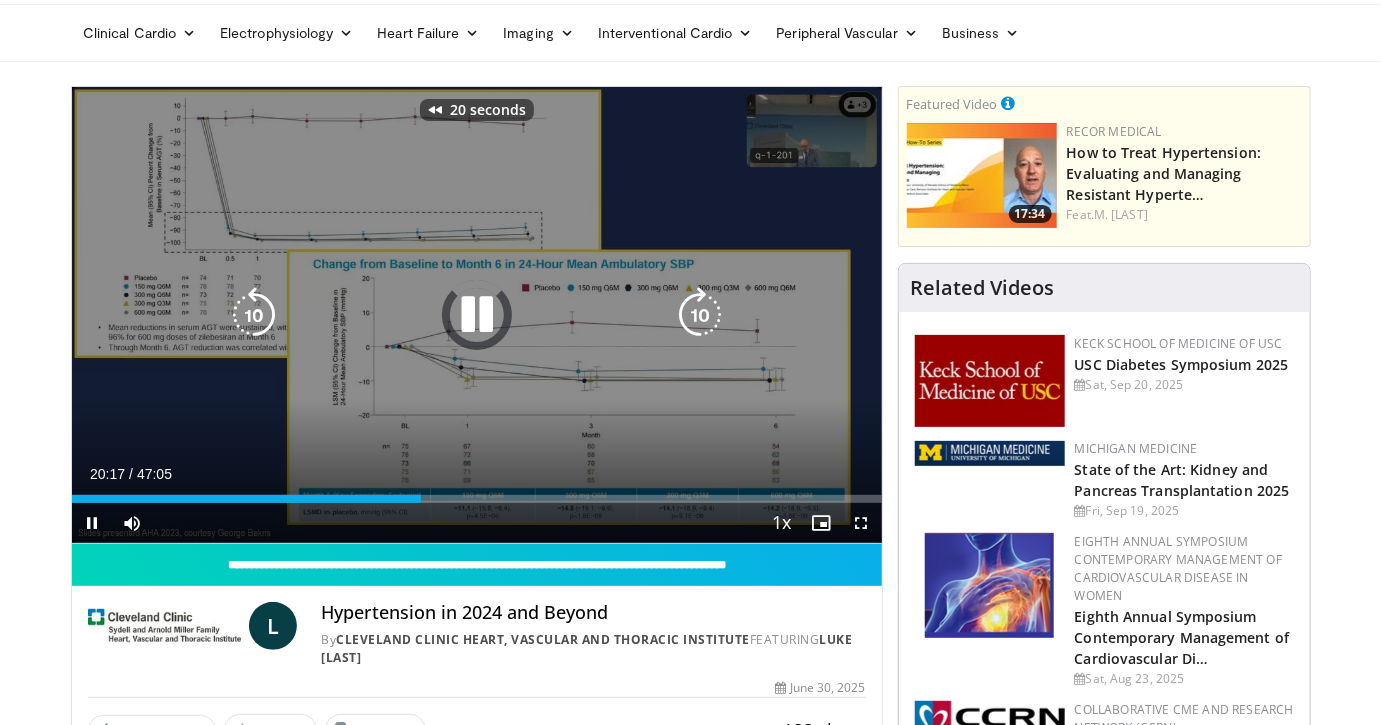 click at bounding box center (254, 315) 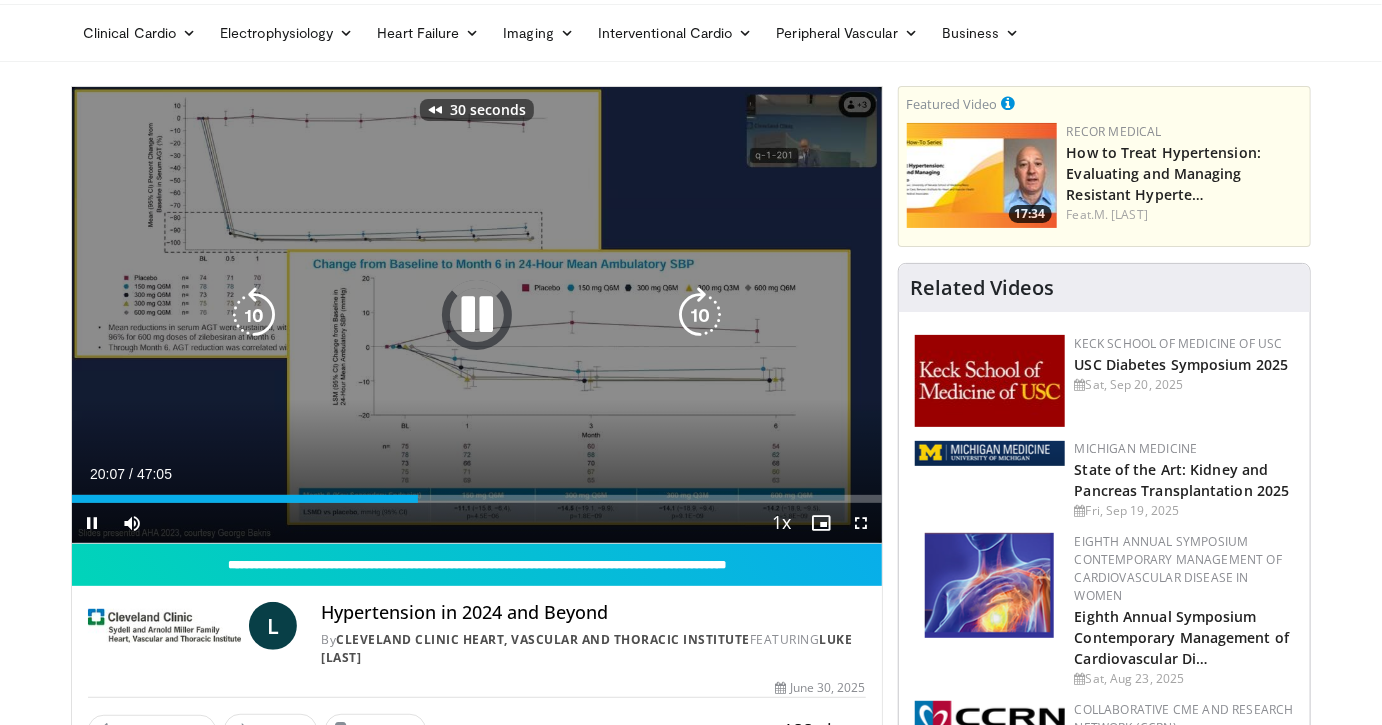 click at bounding box center [254, 315] 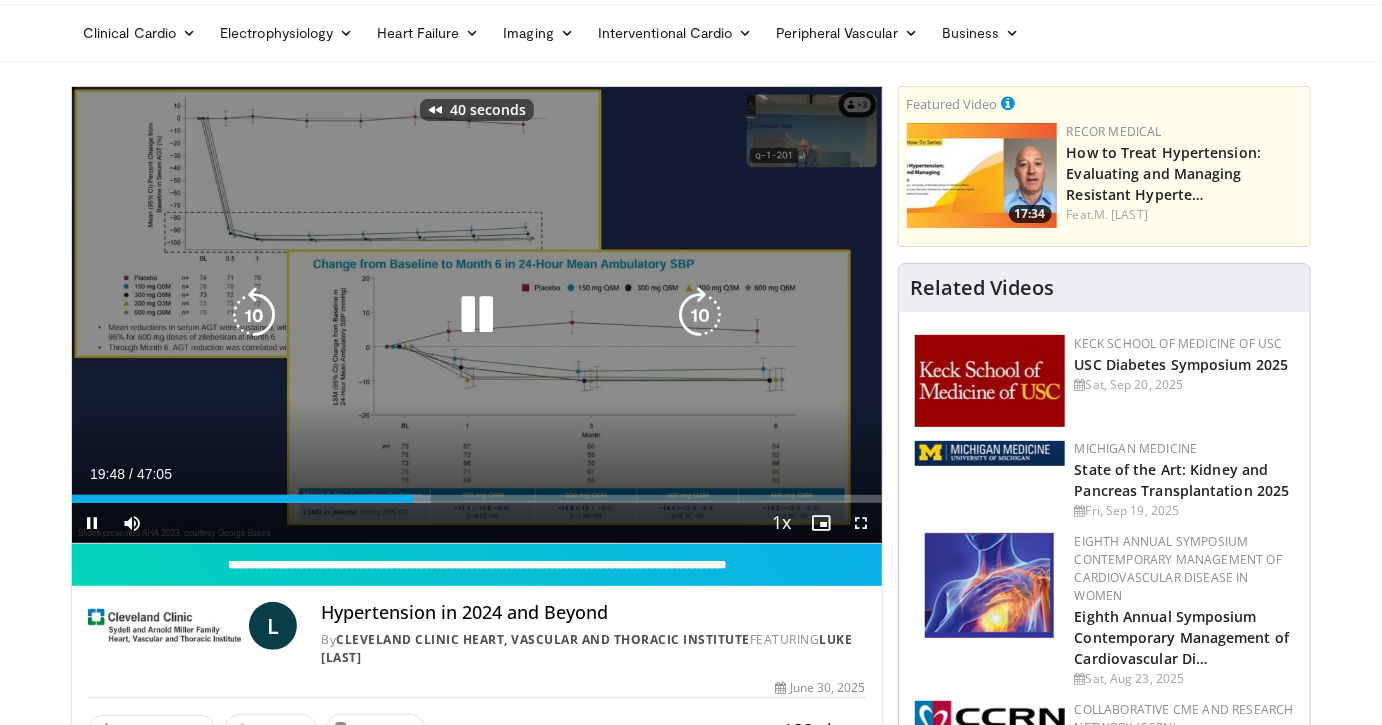 click at bounding box center (254, 315) 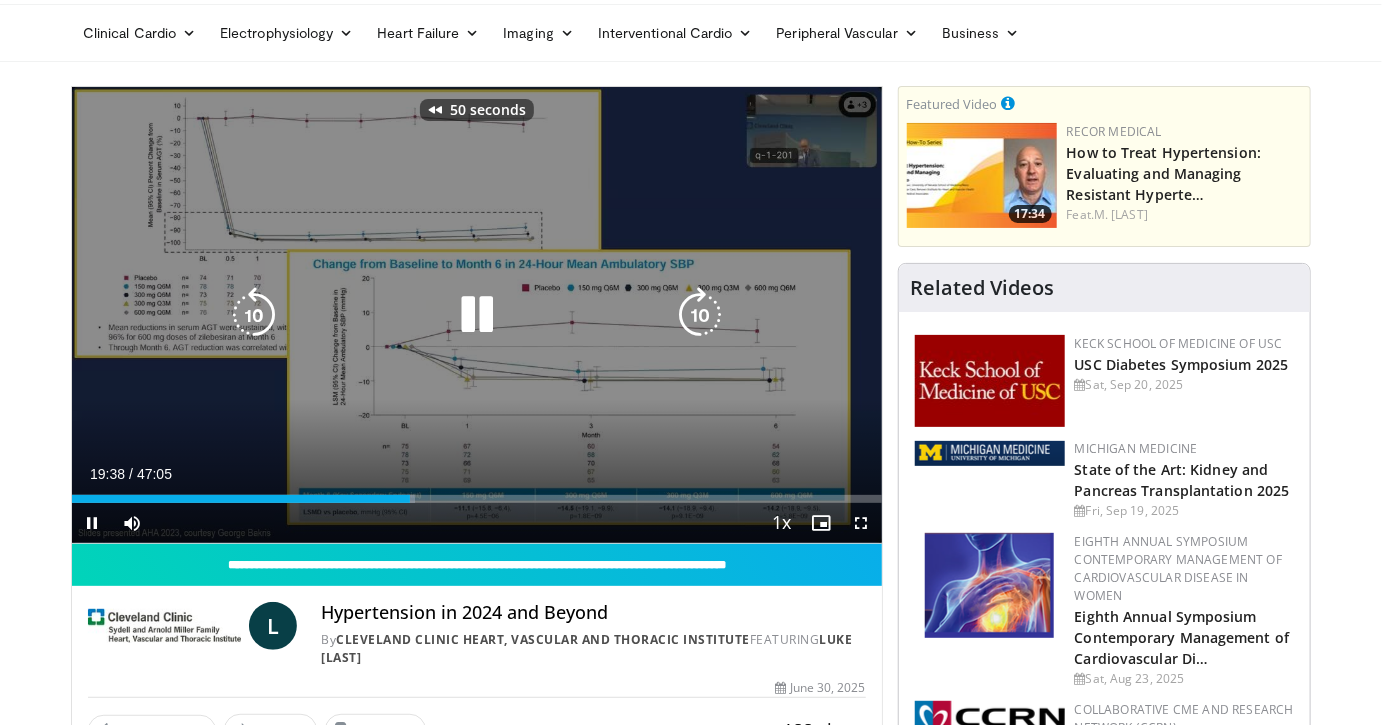 click at bounding box center [254, 315] 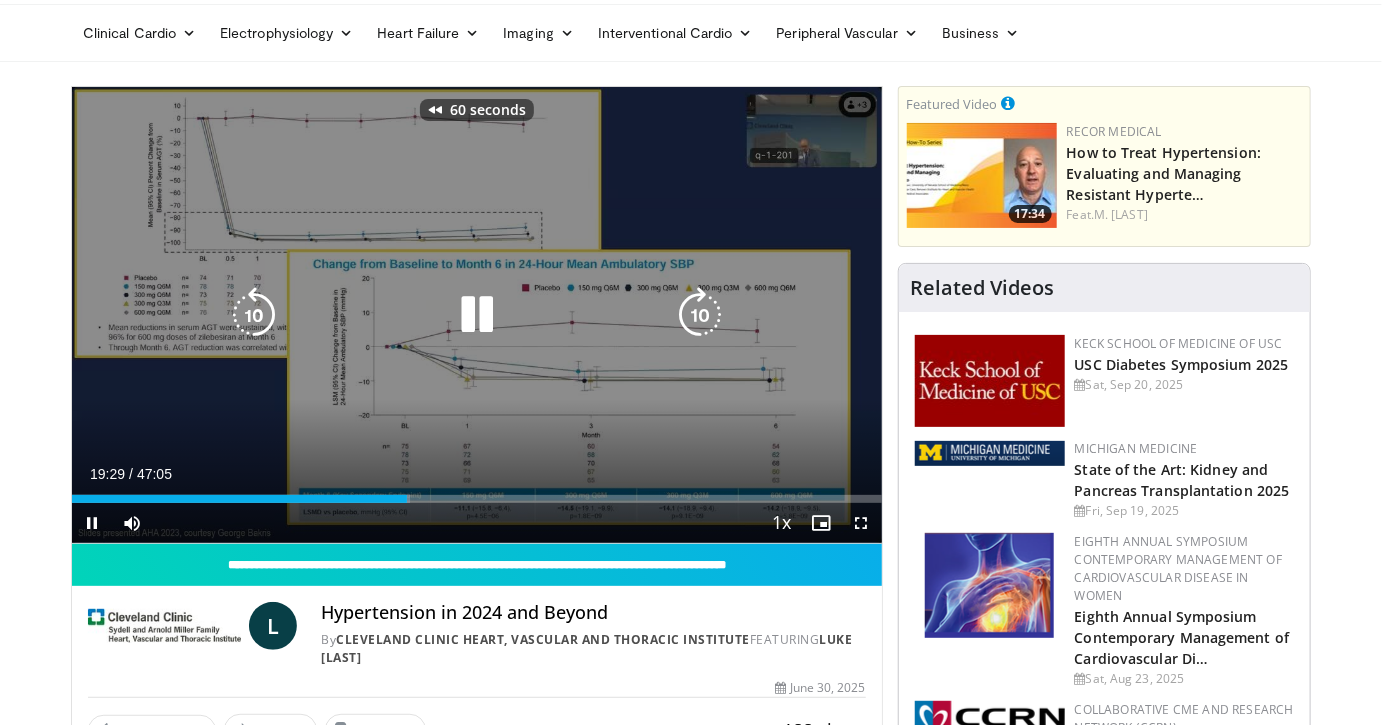 click at bounding box center (254, 315) 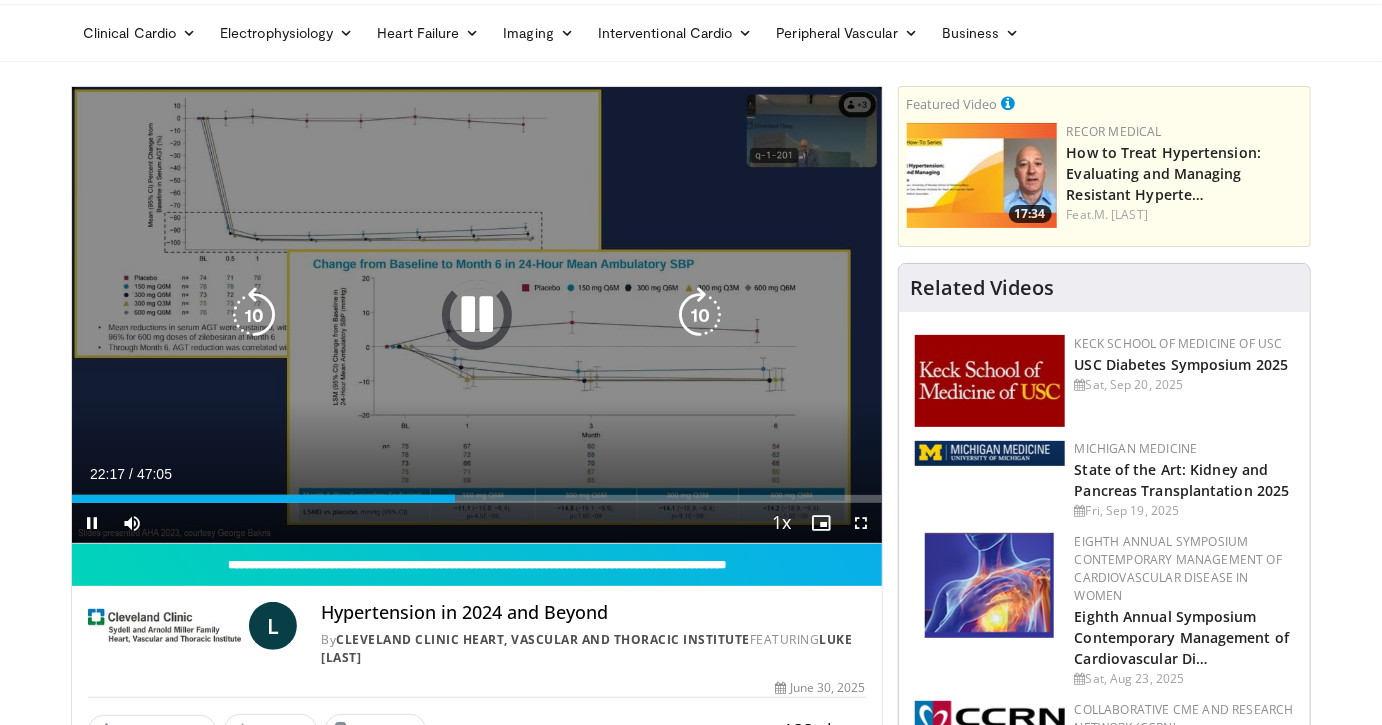 click at bounding box center [477, 315] 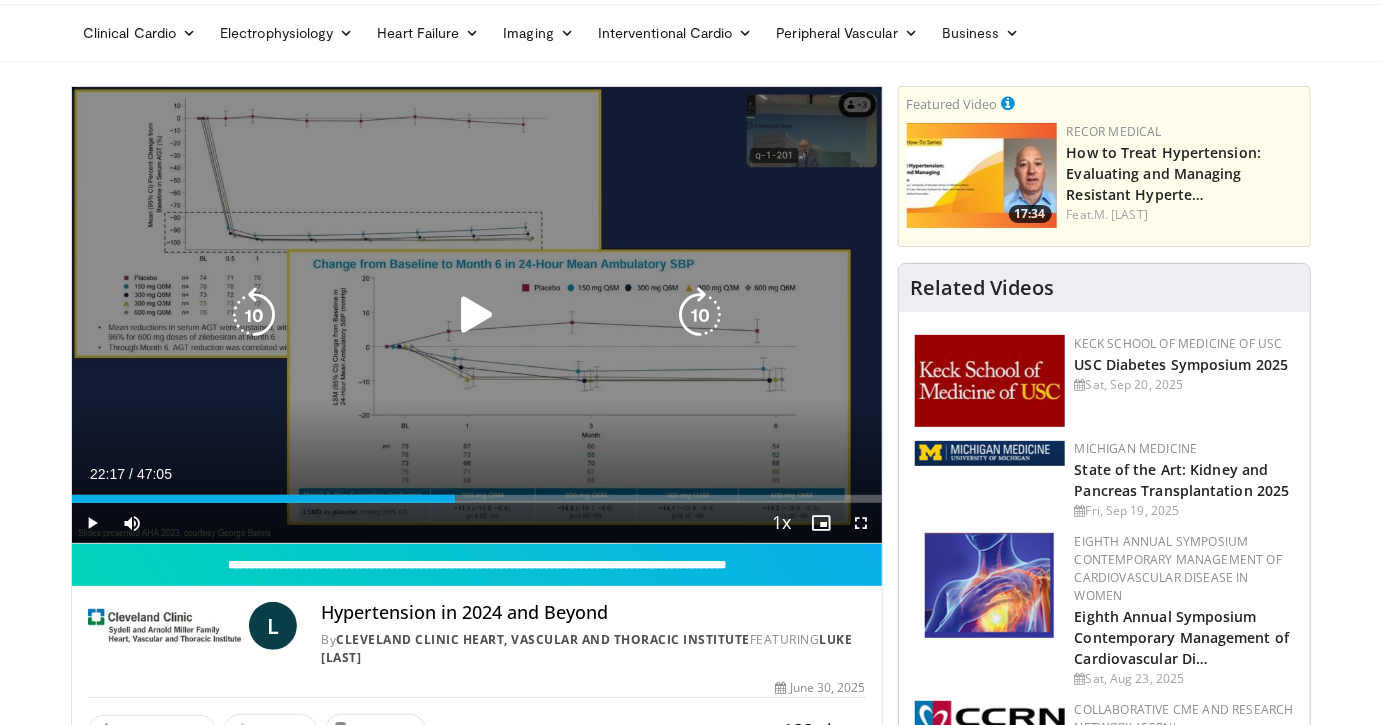 click at bounding box center (477, 315) 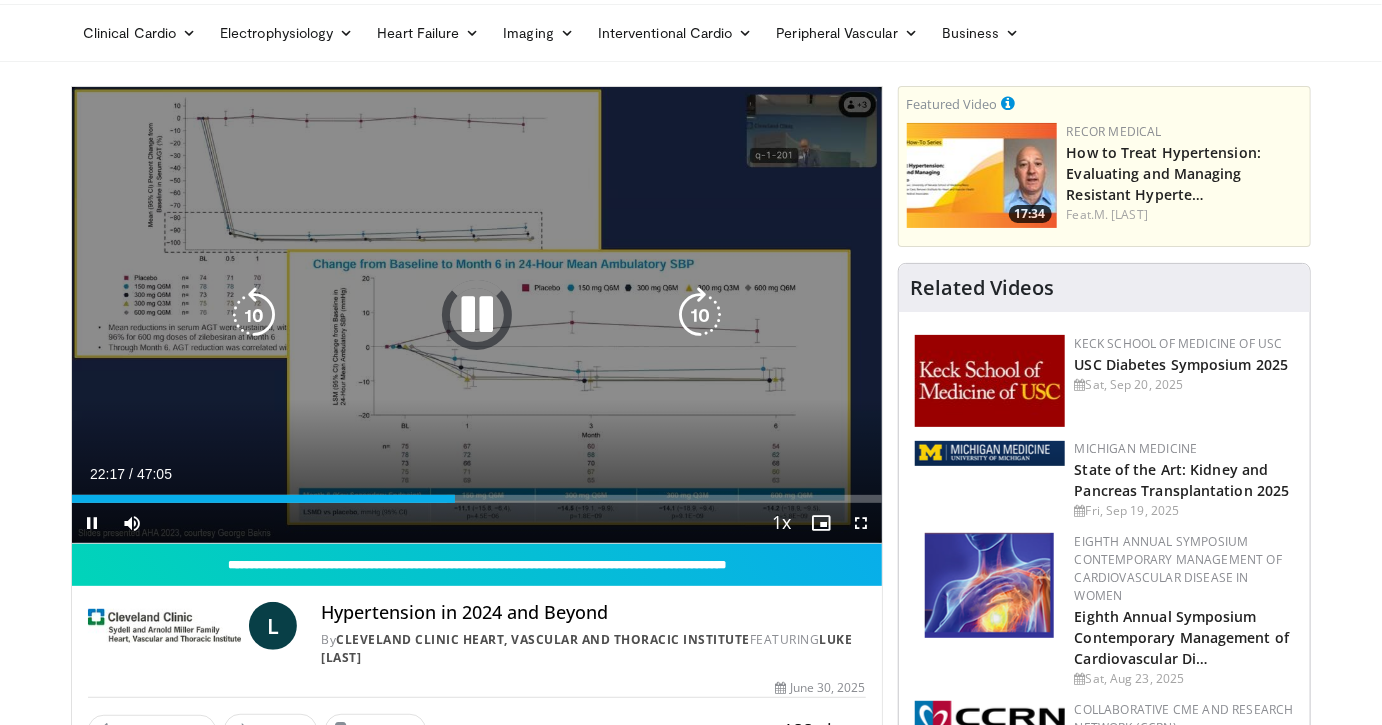 click at bounding box center [254, 315] 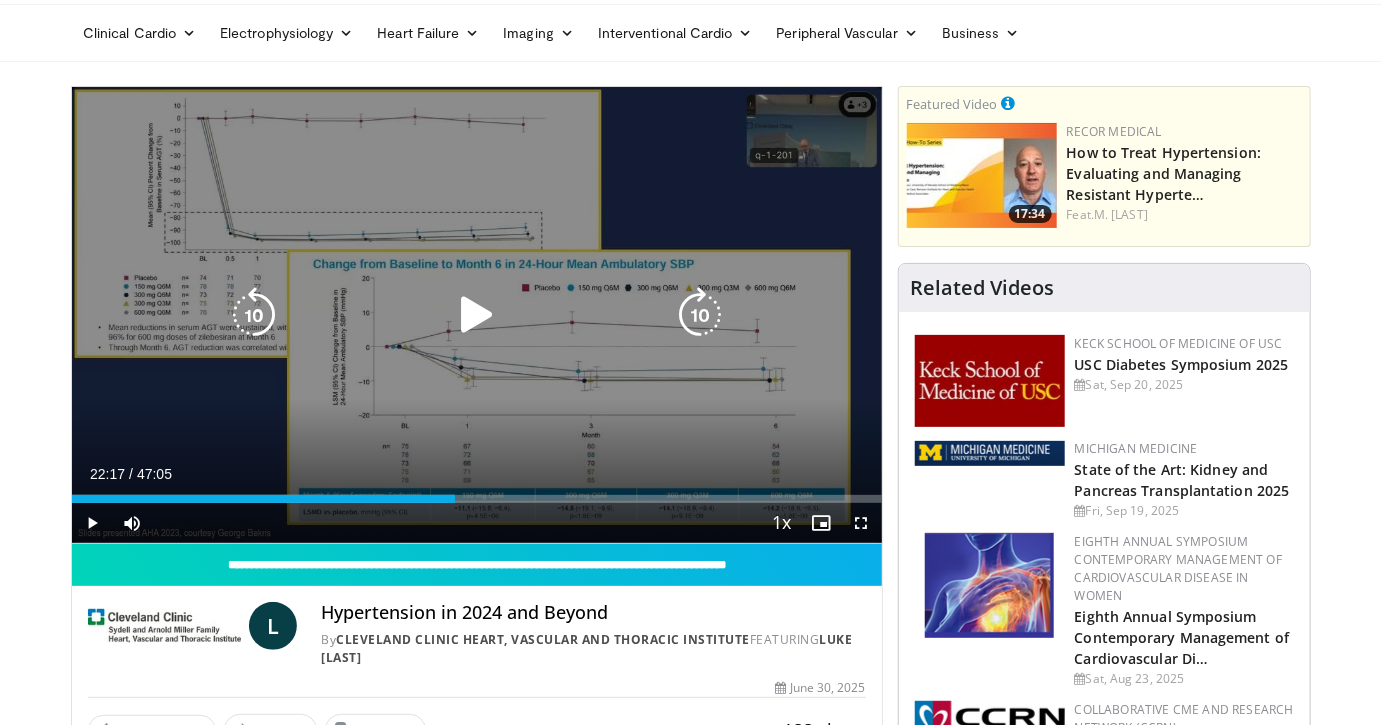 click at bounding box center (477, 315) 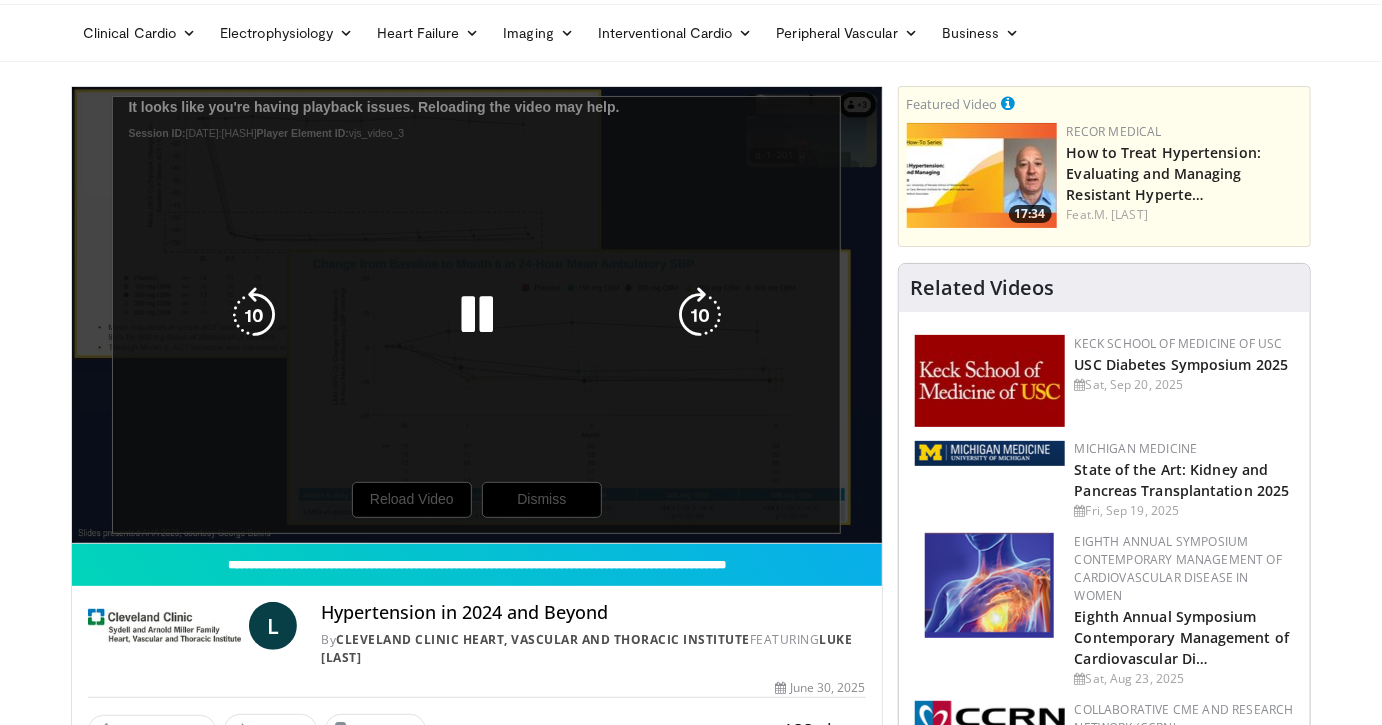 click at bounding box center (477, 315) 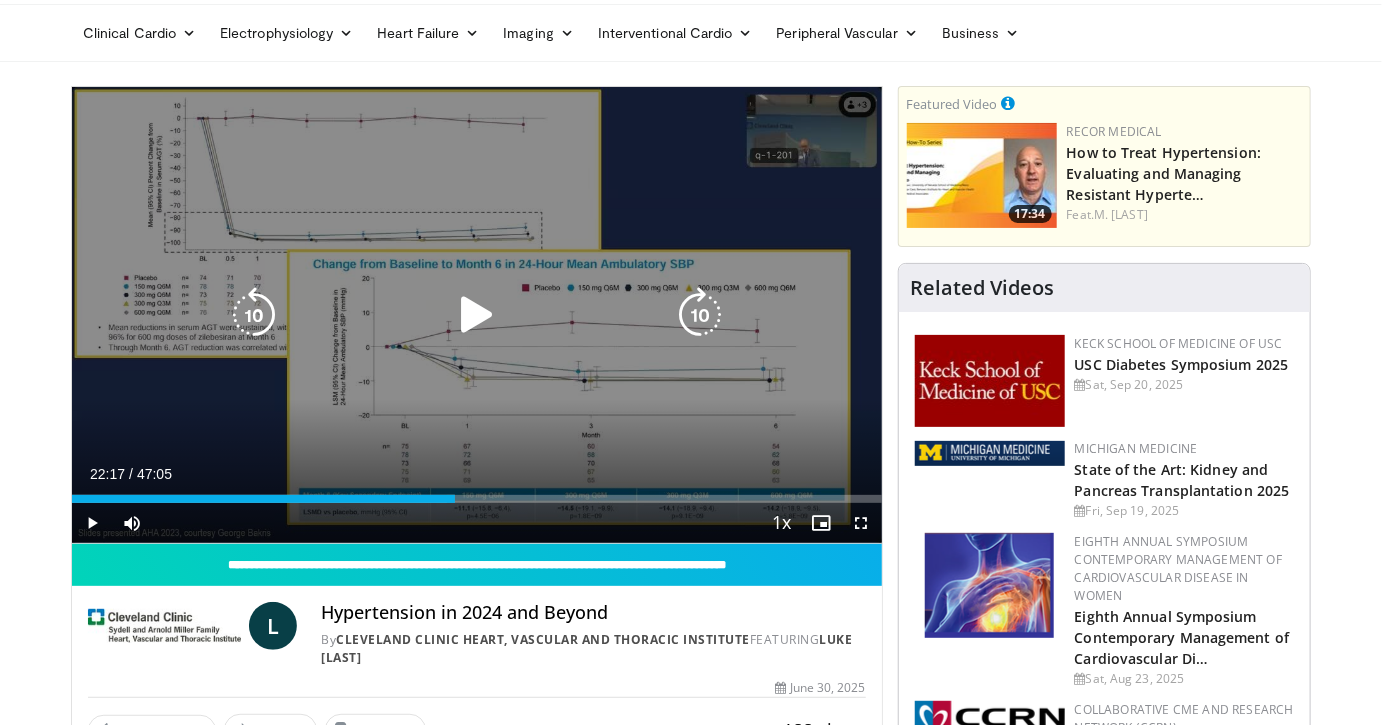 click at bounding box center [477, 315] 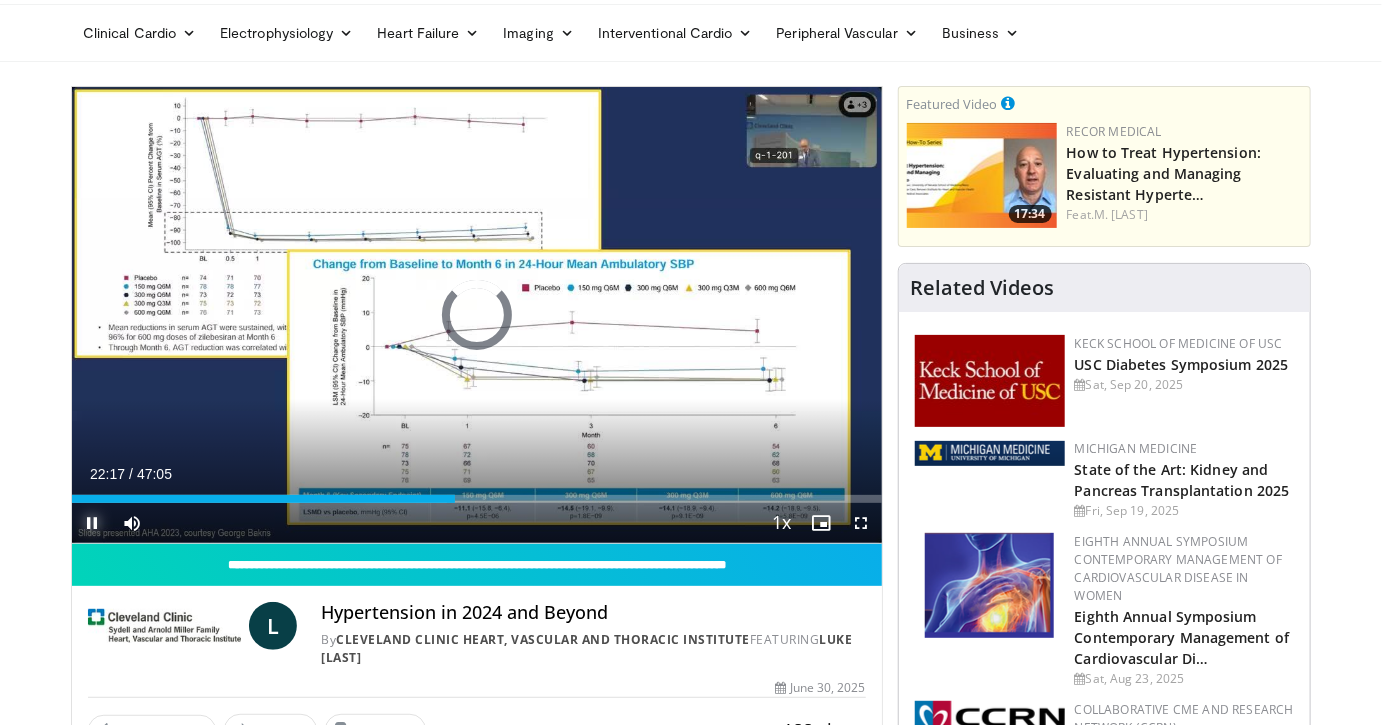 click at bounding box center (92, 523) 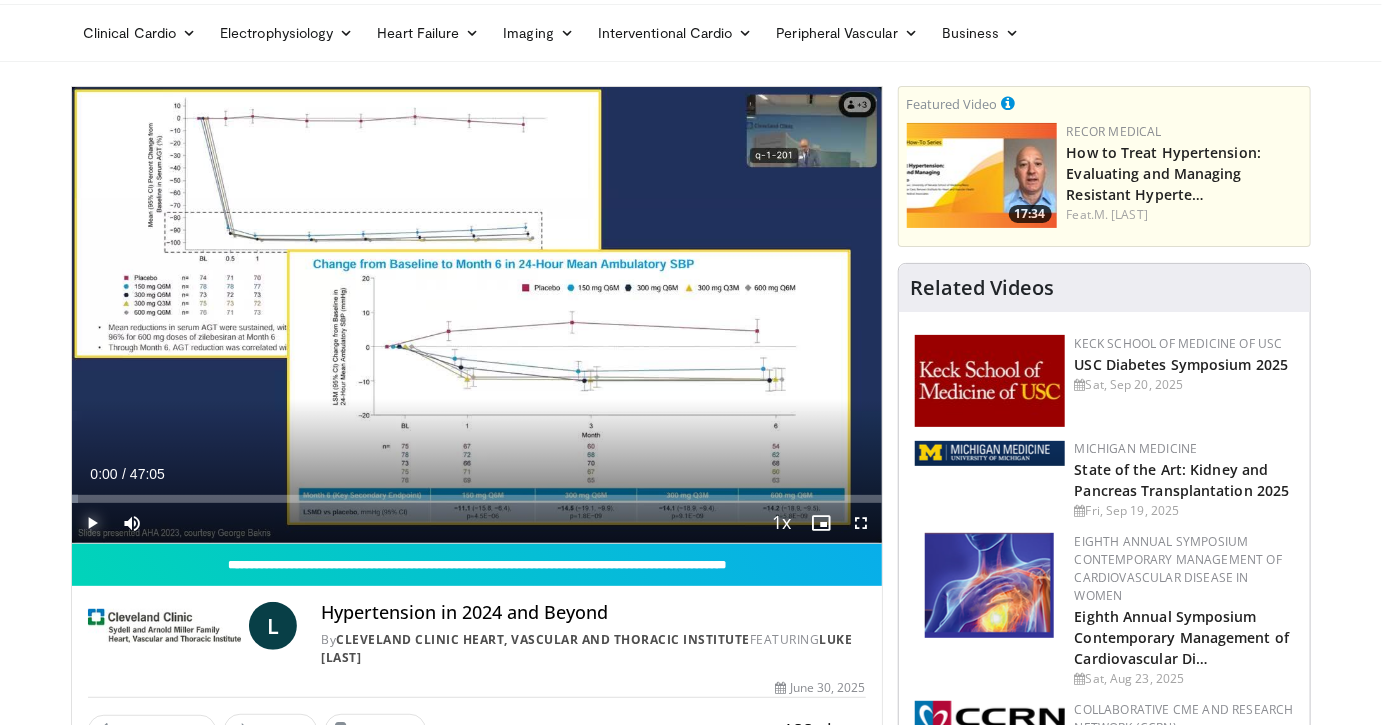 drag, startPoint x: 456, startPoint y: 496, endPoint x: 60, endPoint y: 493, distance: 396.01135 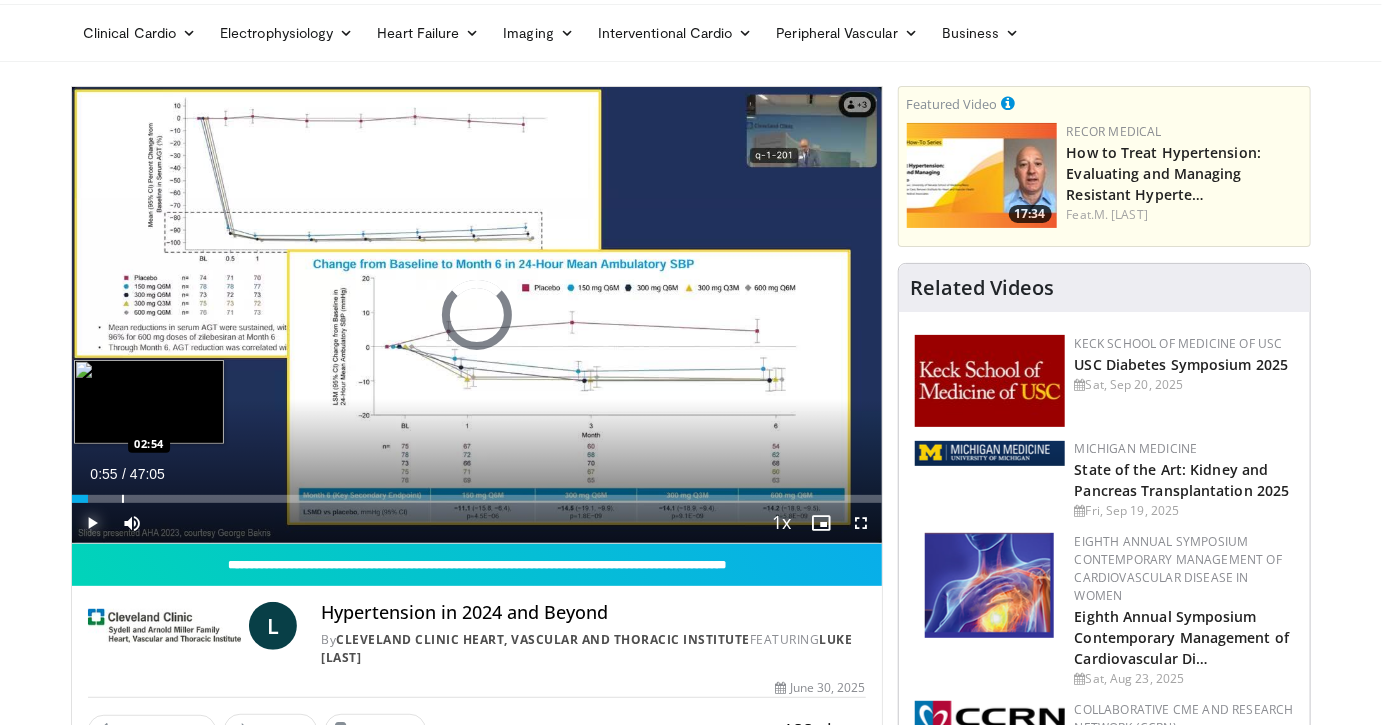 drag, startPoint x: 83, startPoint y: 496, endPoint x: 164, endPoint y: 496, distance: 81 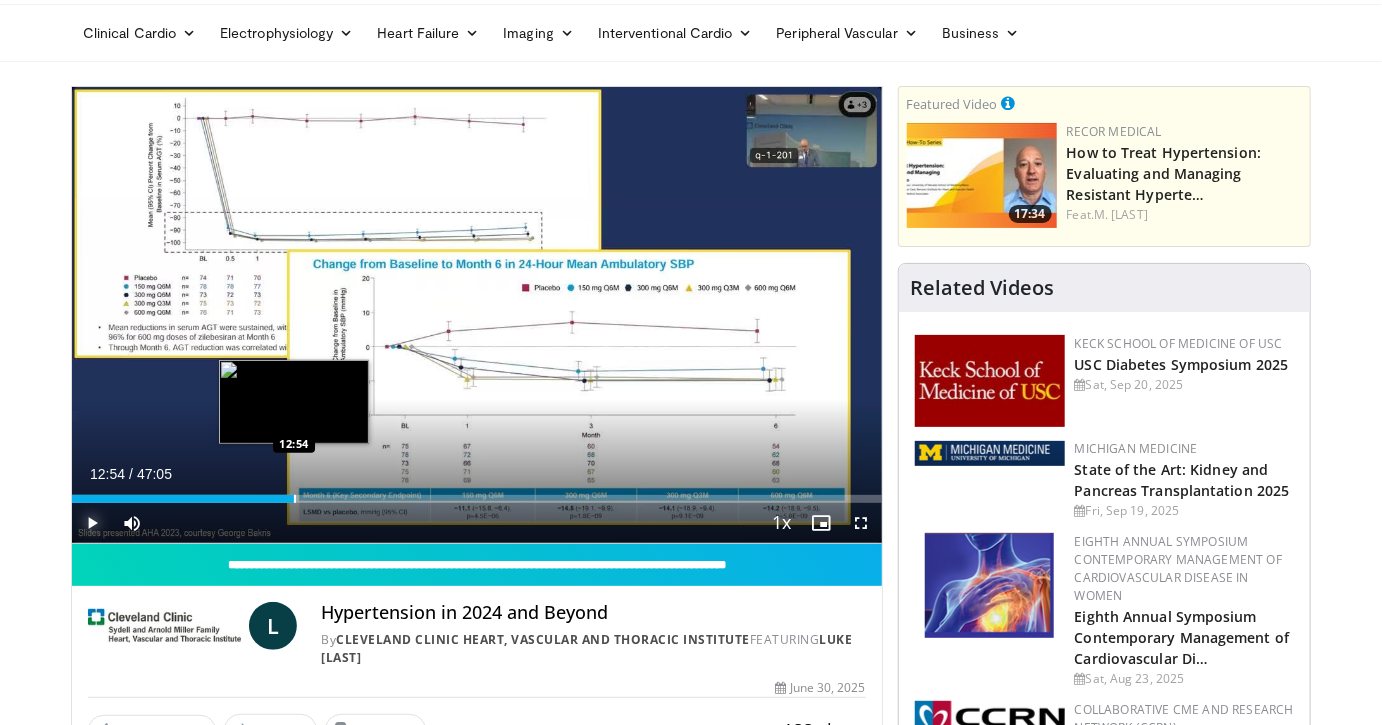 drag, startPoint x: 164, startPoint y: 497, endPoint x: 294, endPoint y: 497, distance: 130 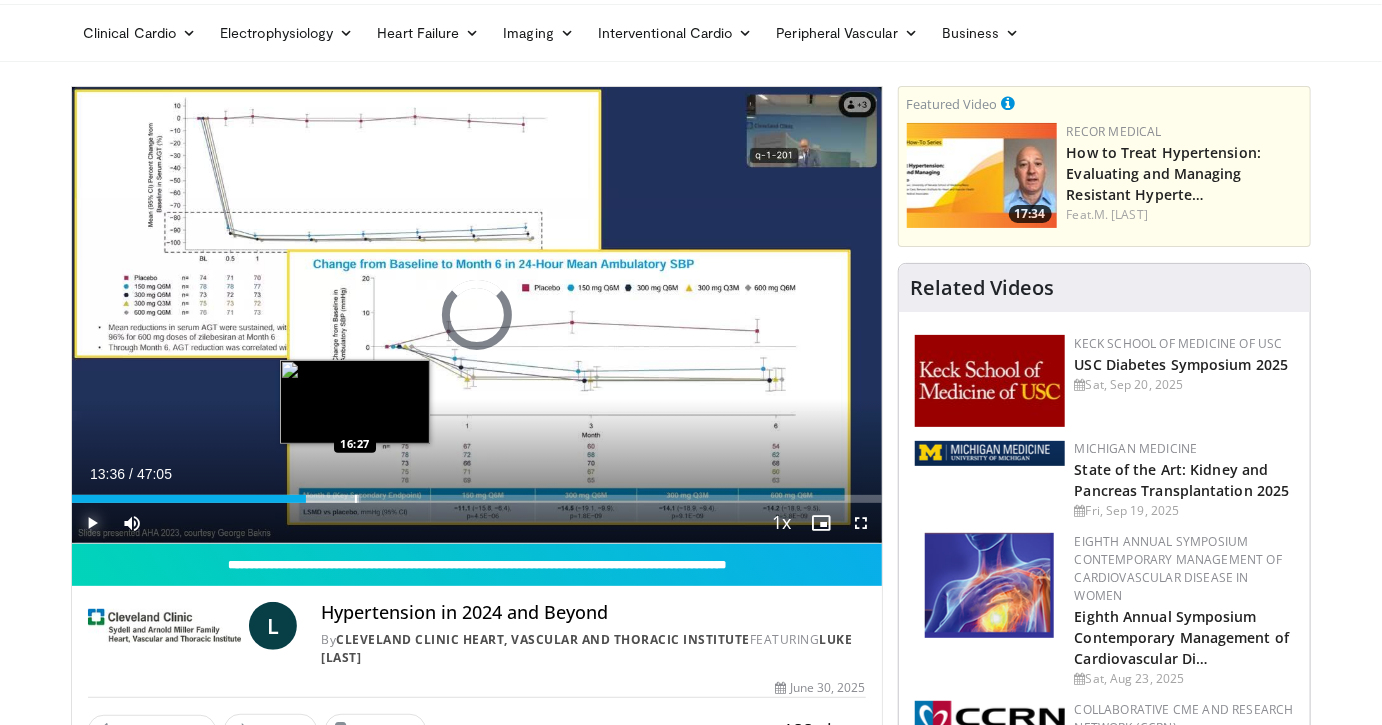 drag, startPoint x: 296, startPoint y: 496, endPoint x: 366, endPoint y: 496, distance: 70 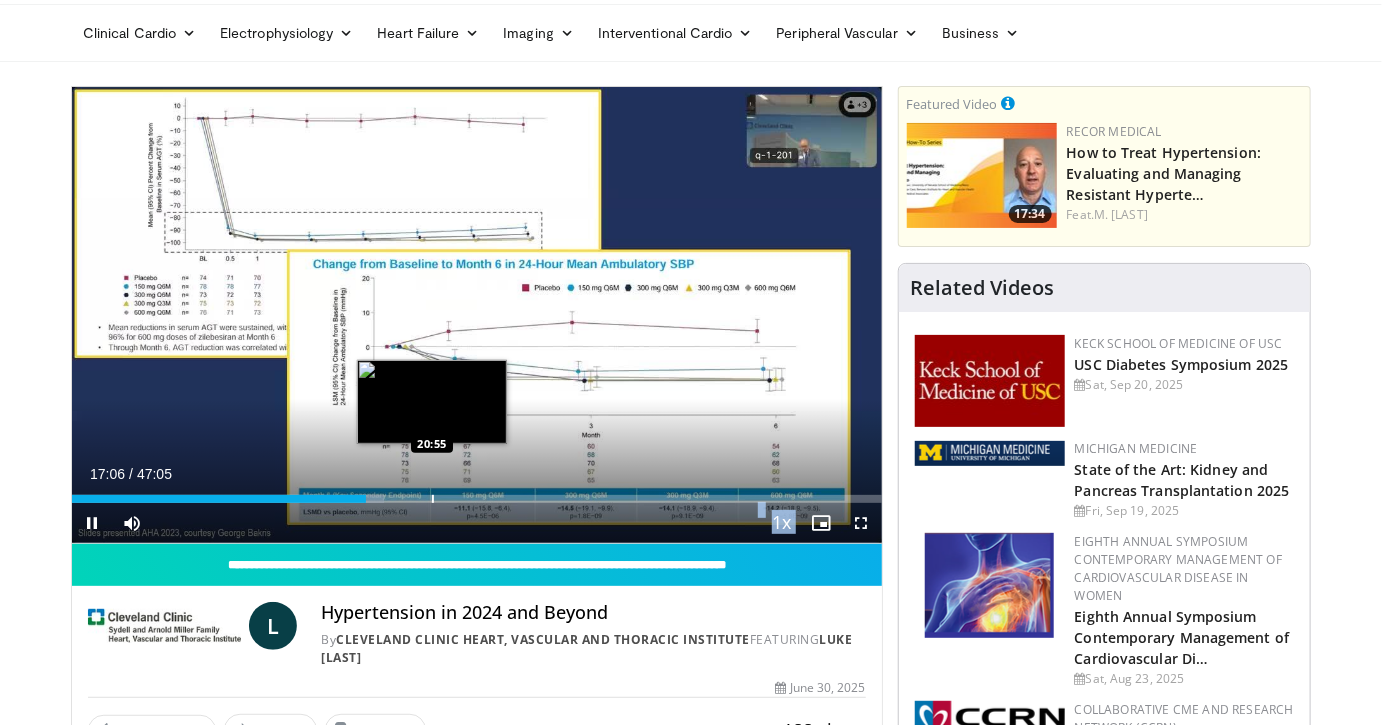 drag, startPoint x: 366, startPoint y: 496, endPoint x: 438, endPoint y: 496, distance: 72 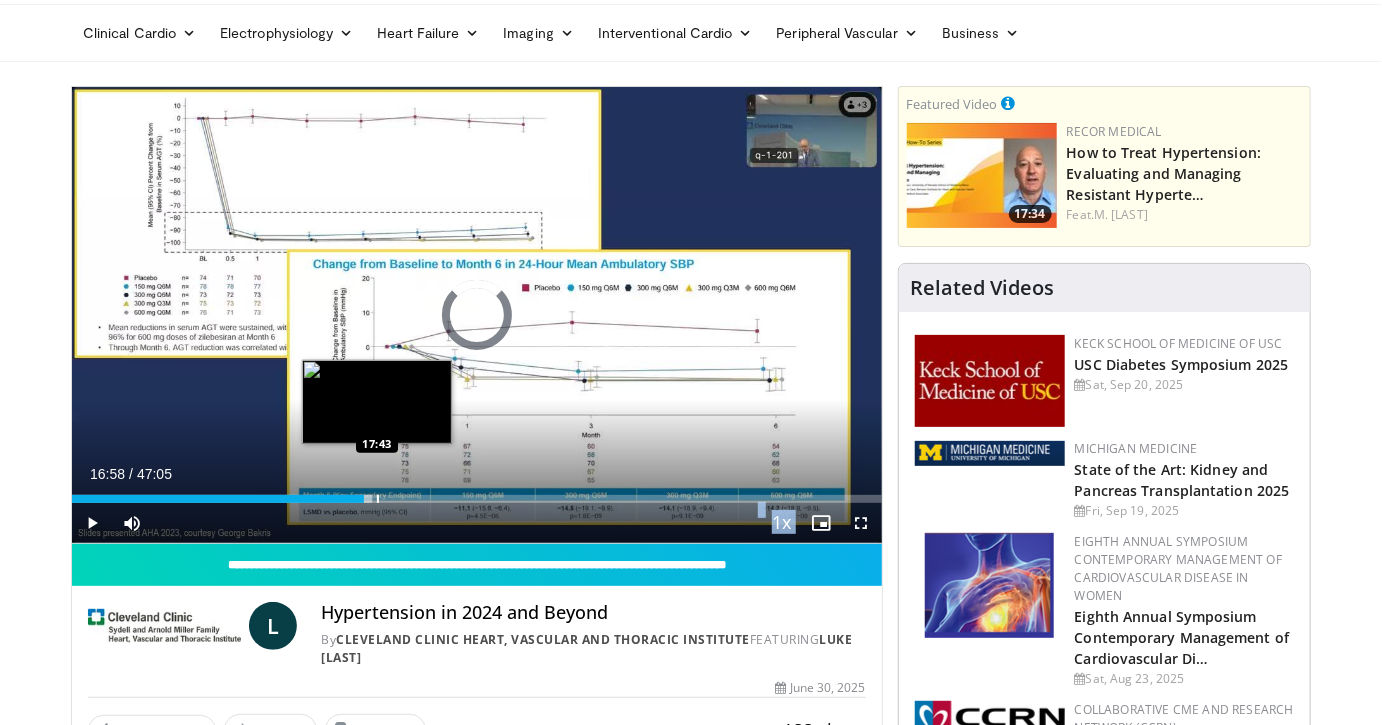 drag, startPoint x: 363, startPoint y: 497, endPoint x: 489, endPoint y: 497, distance: 126 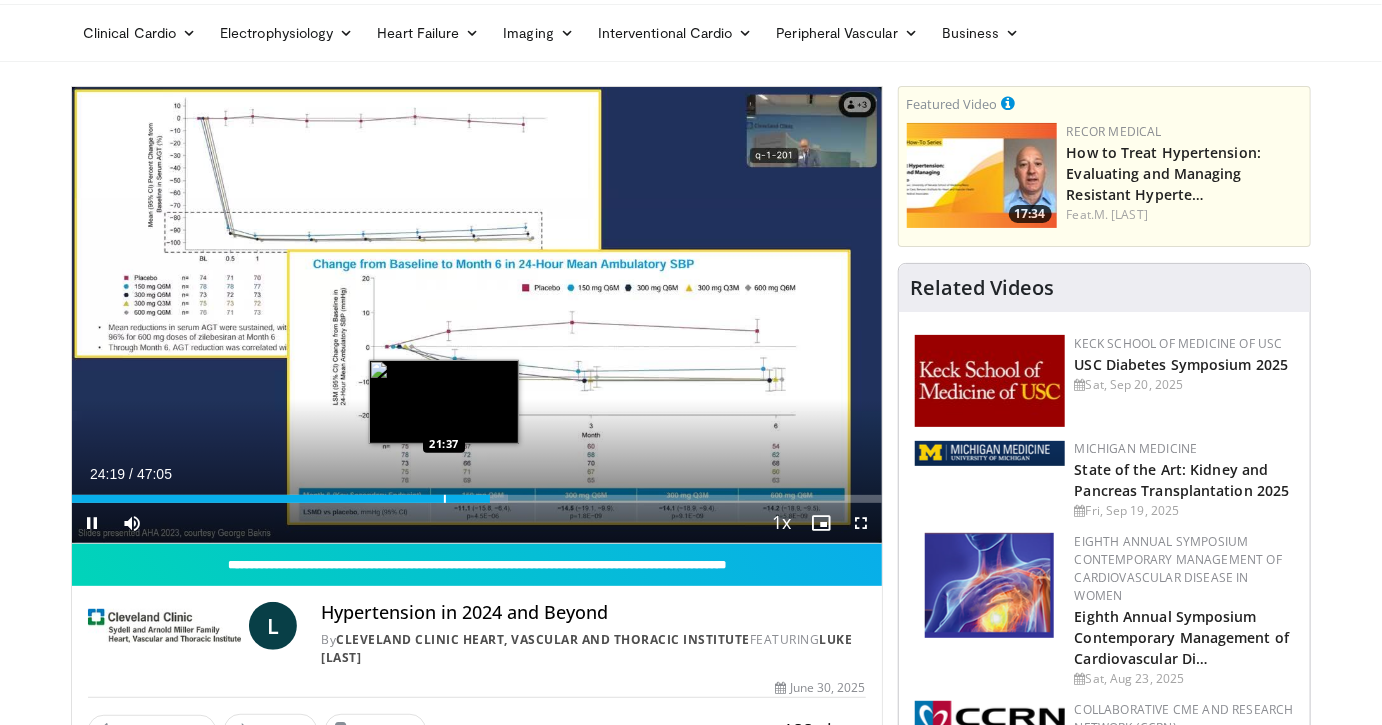 drag, startPoint x: 492, startPoint y: 496, endPoint x: 443, endPoint y: 496, distance: 49 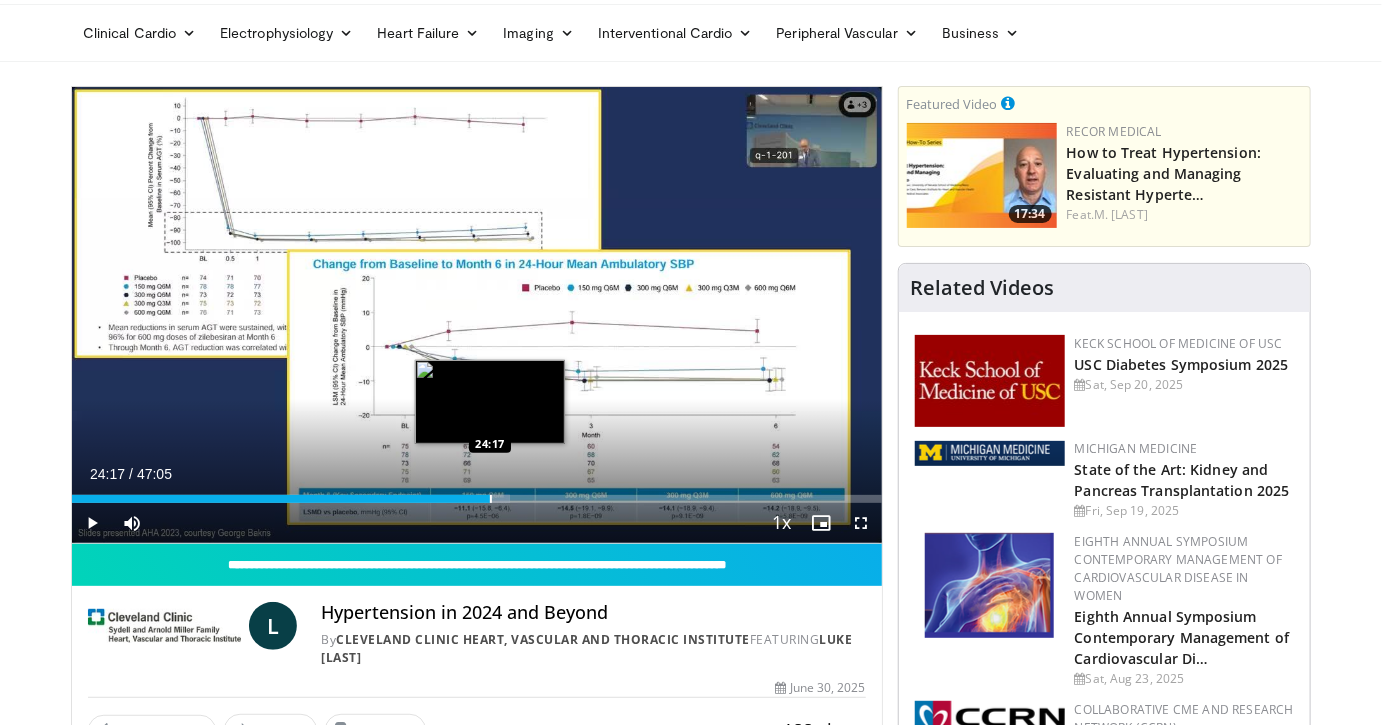 drag, startPoint x: 489, startPoint y: 497, endPoint x: 456, endPoint y: 497, distance: 33 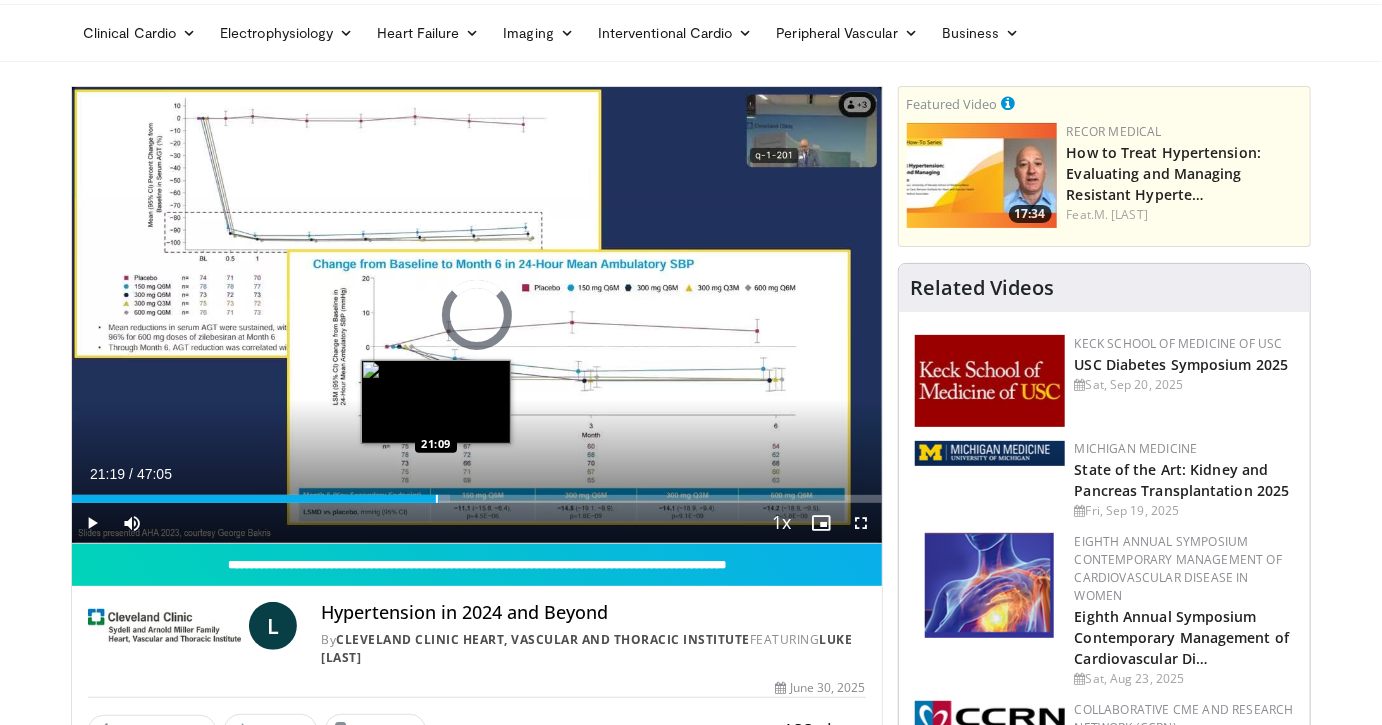 drag, startPoint x: 452, startPoint y: 496, endPoint x: 434, endPoint y: 495, distance: 18.027756 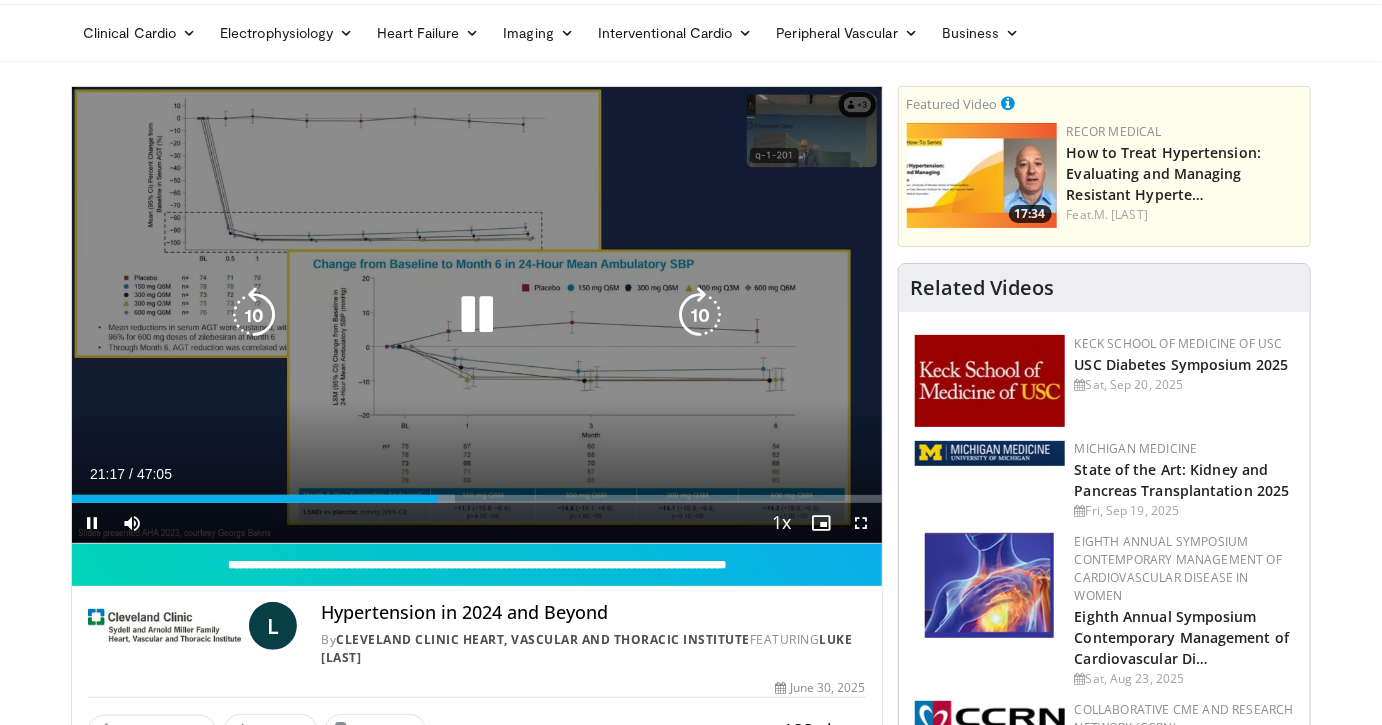 click at bounding box center (700, 315) 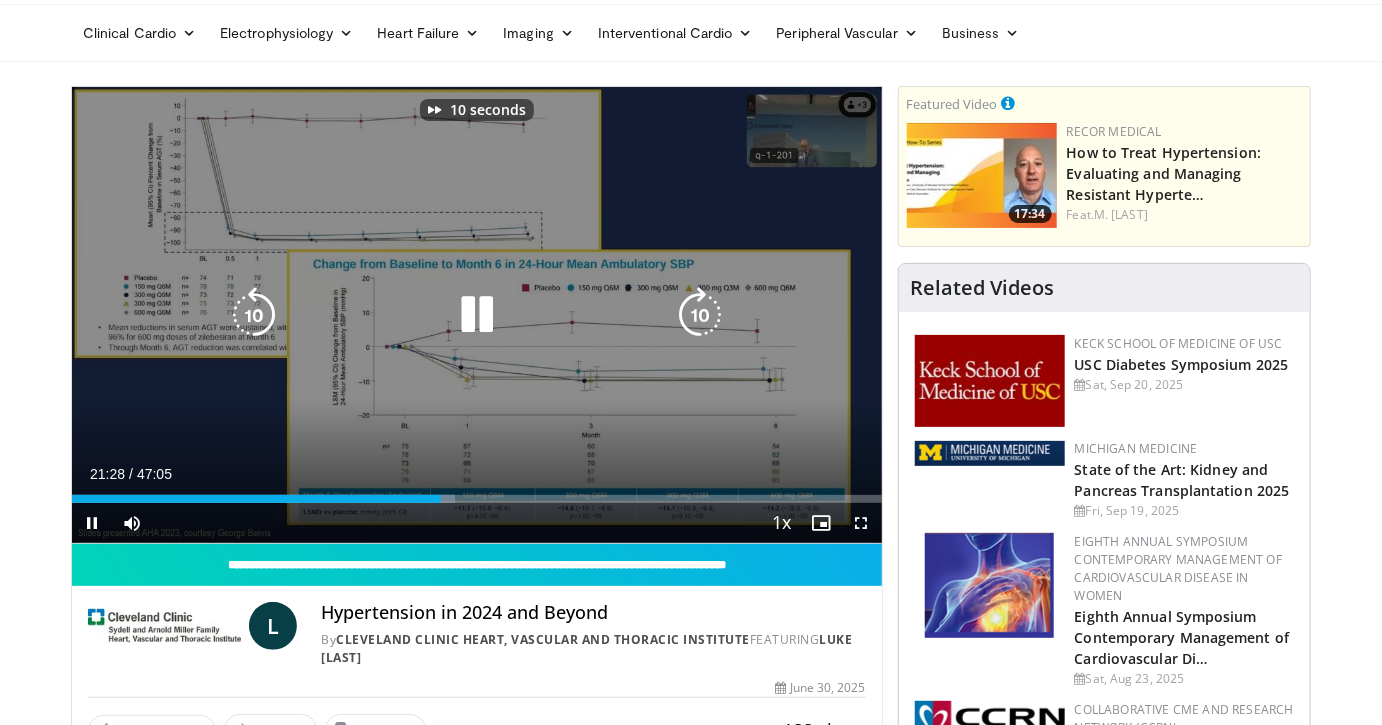 click at bounding box center [700, 315] 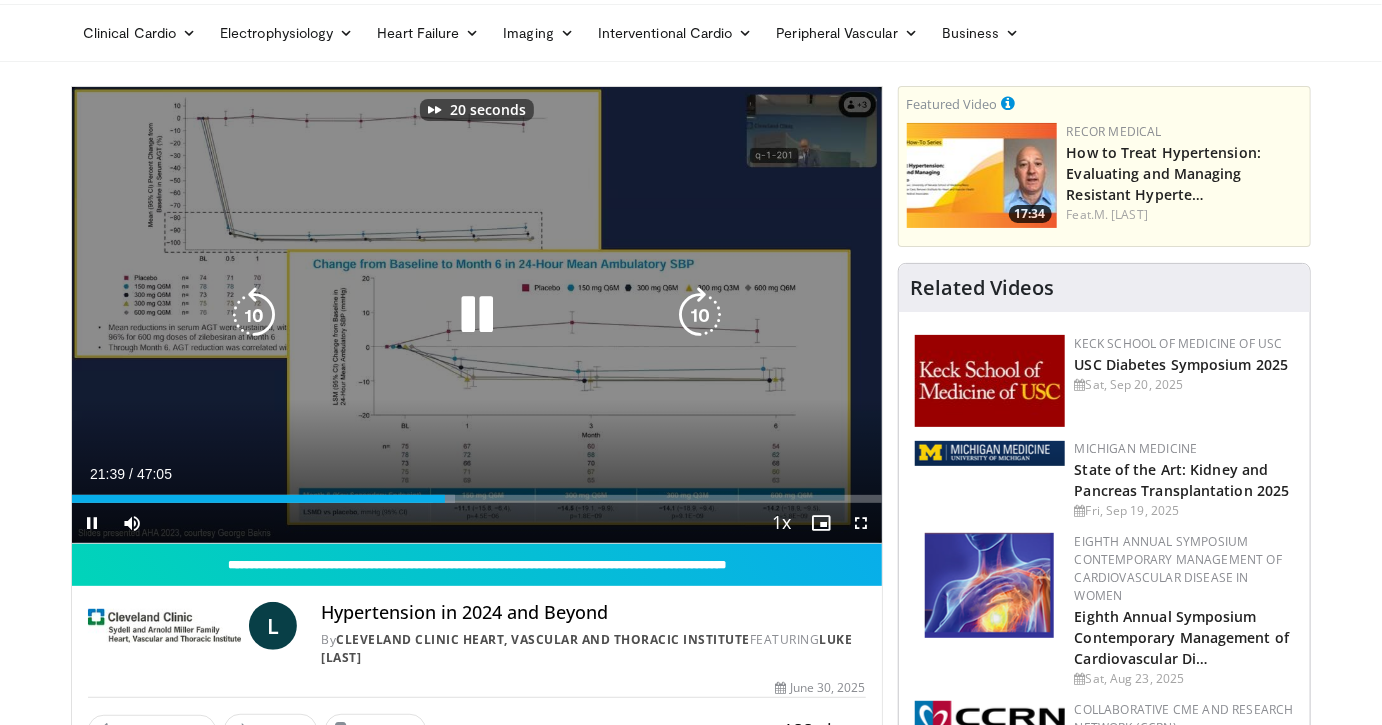 click at bounding box center (700, 315) 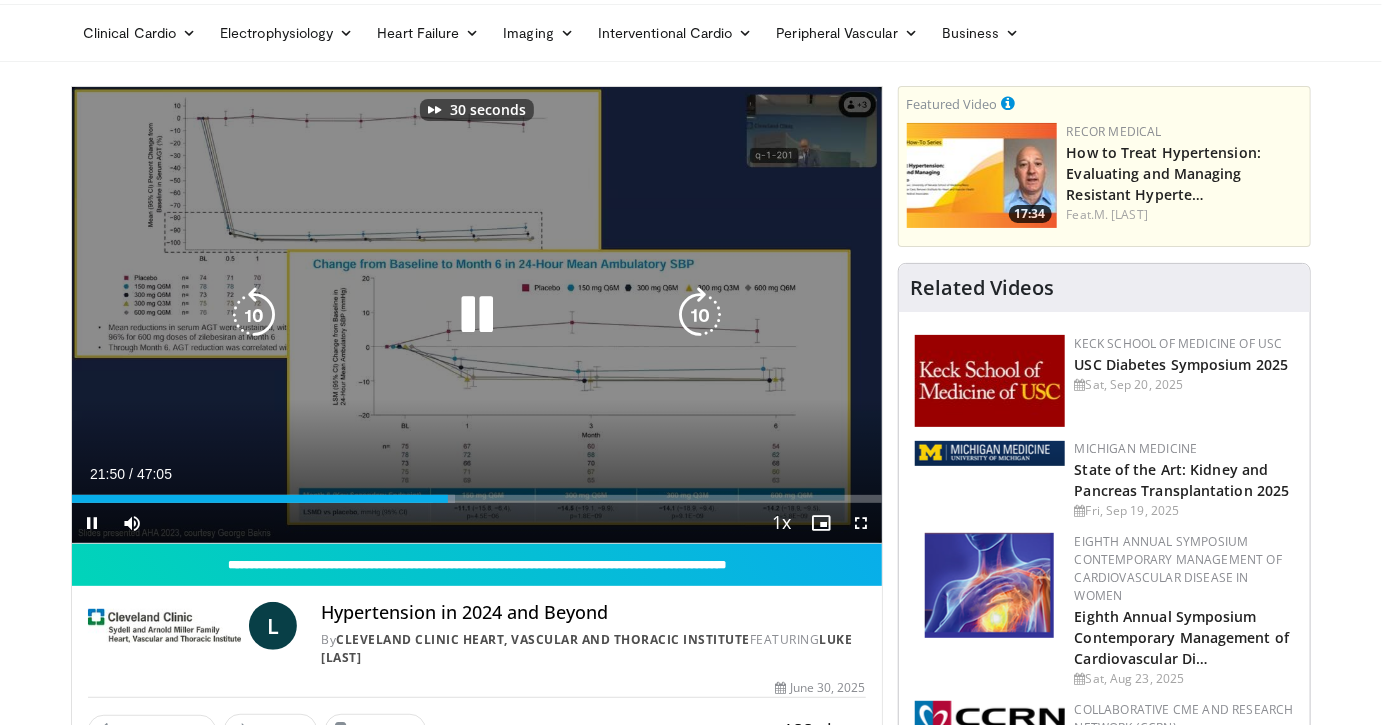 click at bounding box center [700, 315] 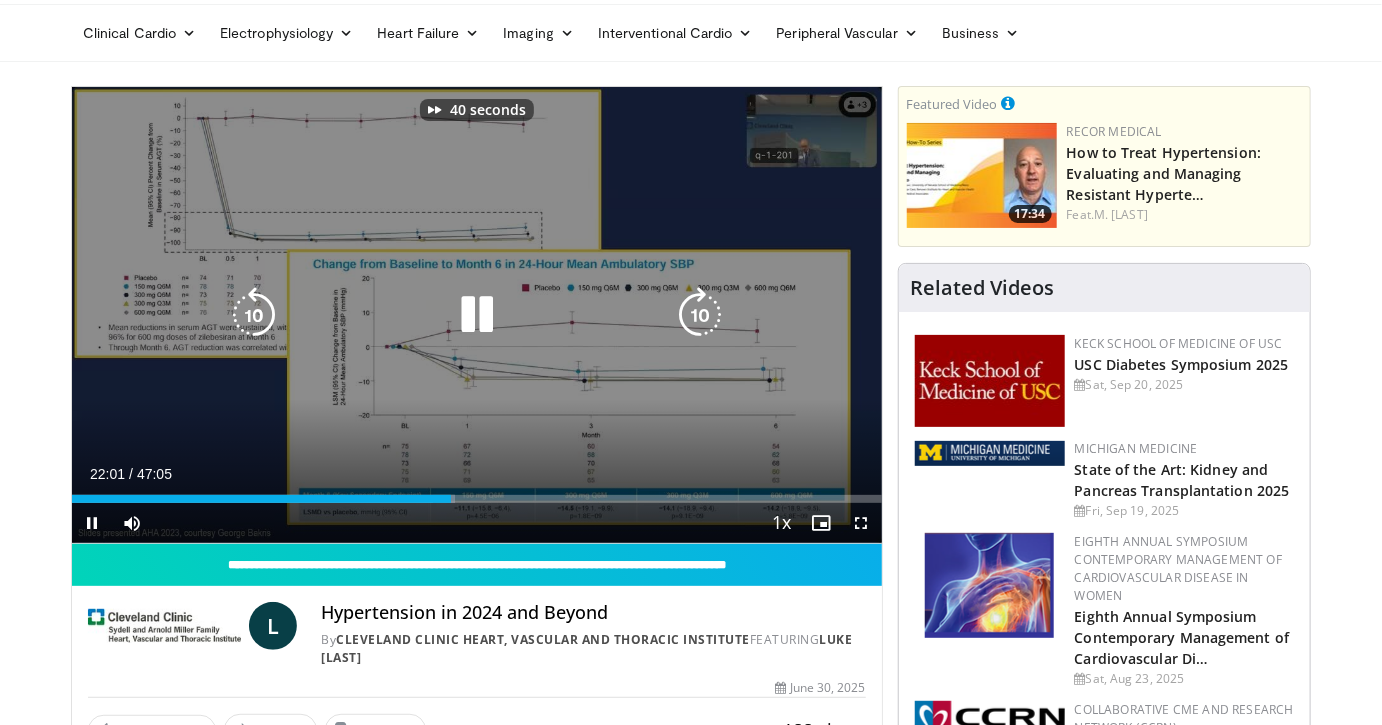 click at bounding box center [700, 315] 